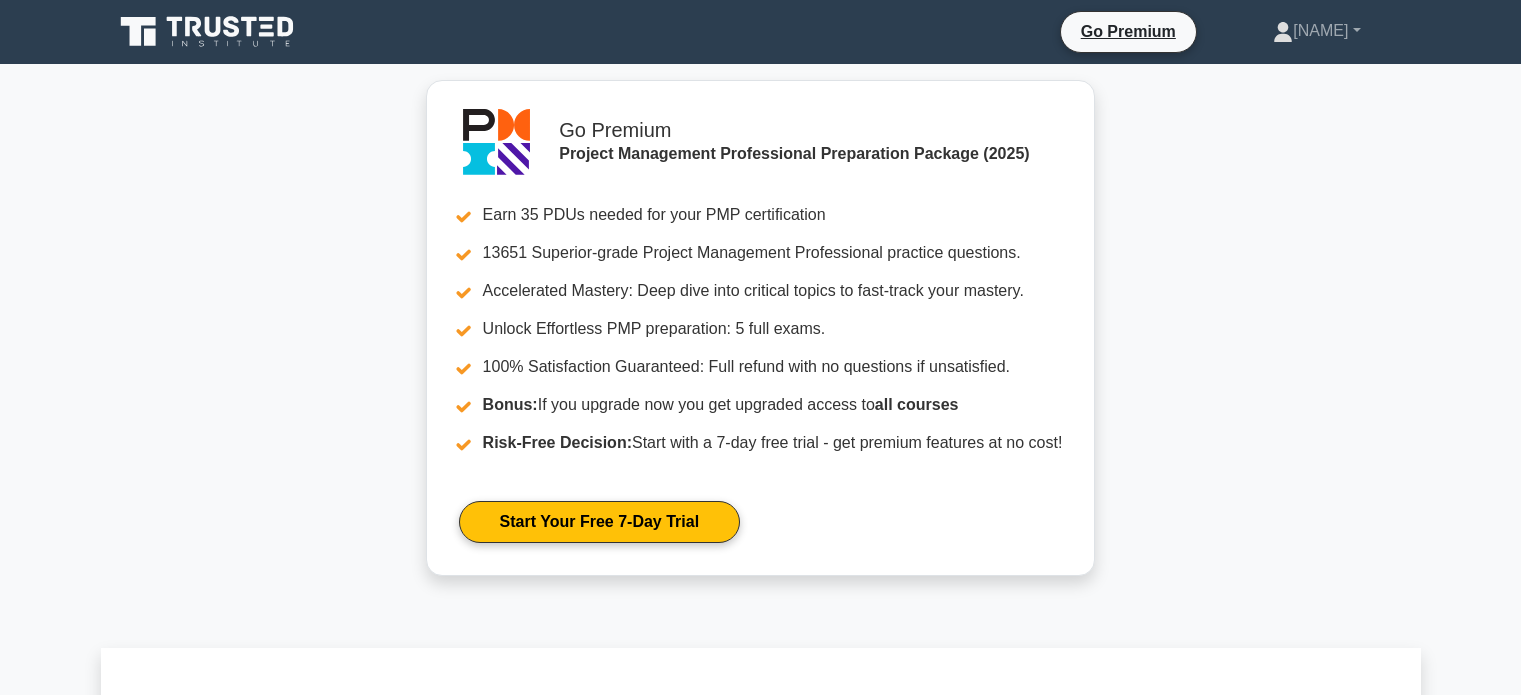 scroll, scrollTop: 10200, scrollLeft: 0, axis: vertical 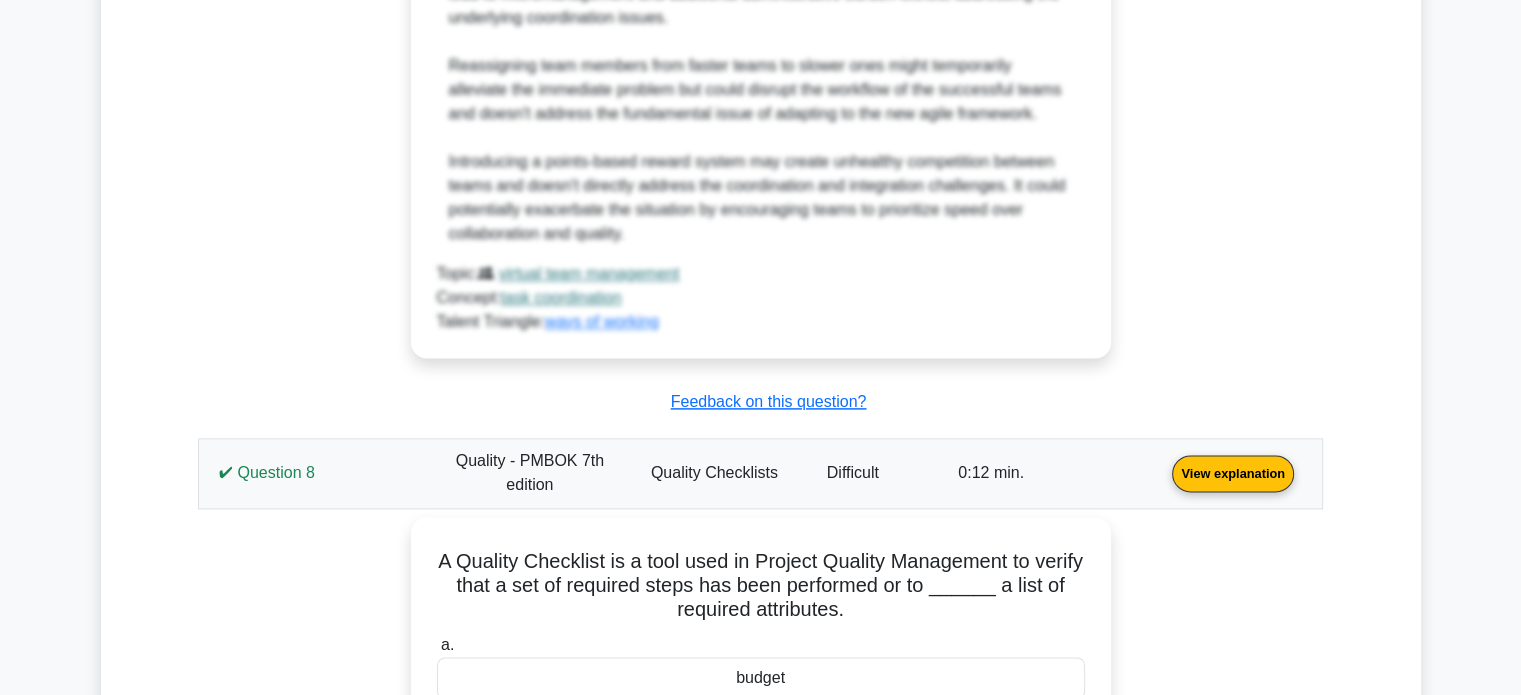 click on "You're managing a complex software development project with multiple teams working on different modules. The project is using a new agile framework, and you notice that some teams are struggling to adapt, leading to inconsistent progress and integration issues. Team A is ahead of schedule but their work can't be integrated until Team B completes their module, which is falling behind. This is causing frustration and potential delays. As the project manager, what's the most effective approach to improve task coordination and ensure timely delivery?
a.
b. c. d." at bounding box center (760, -407) 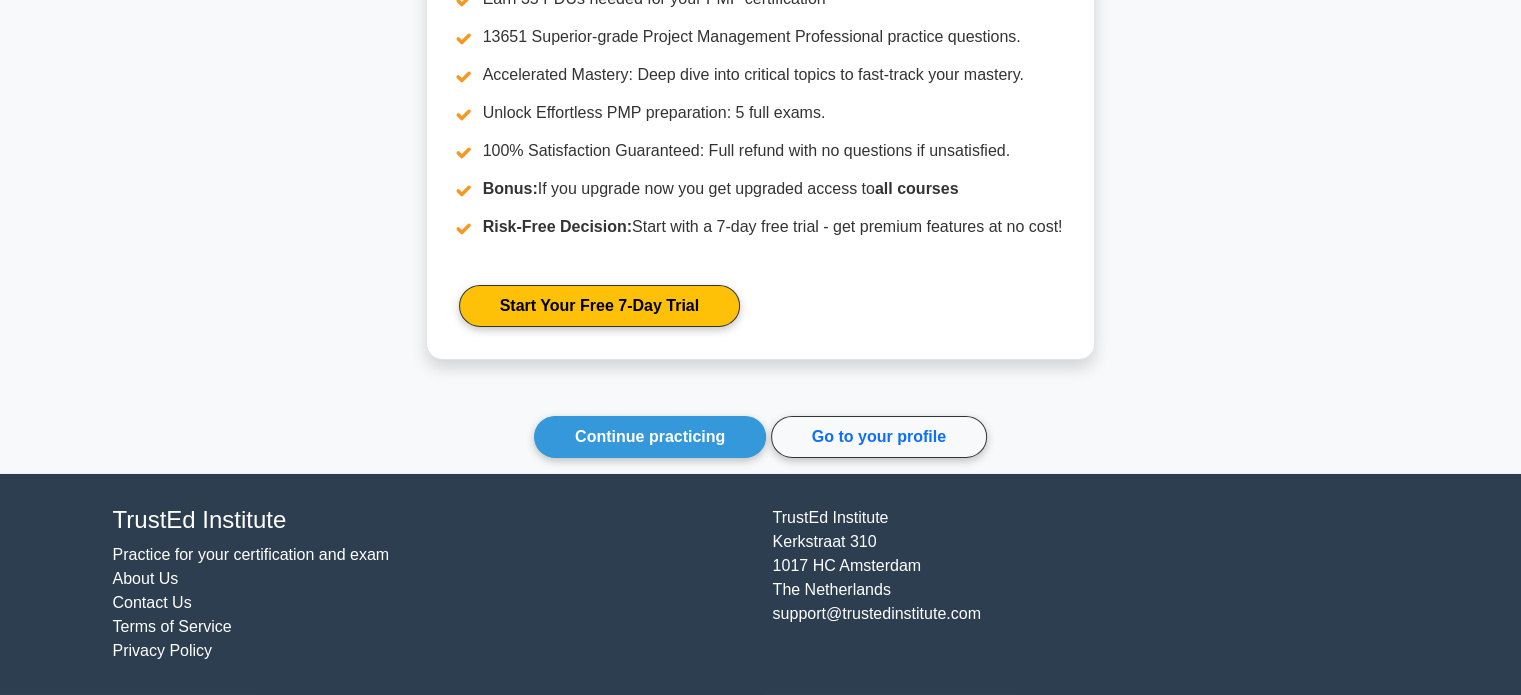 scroll, scrollTop: 14440, scrollLeft: 0, axis: vertical 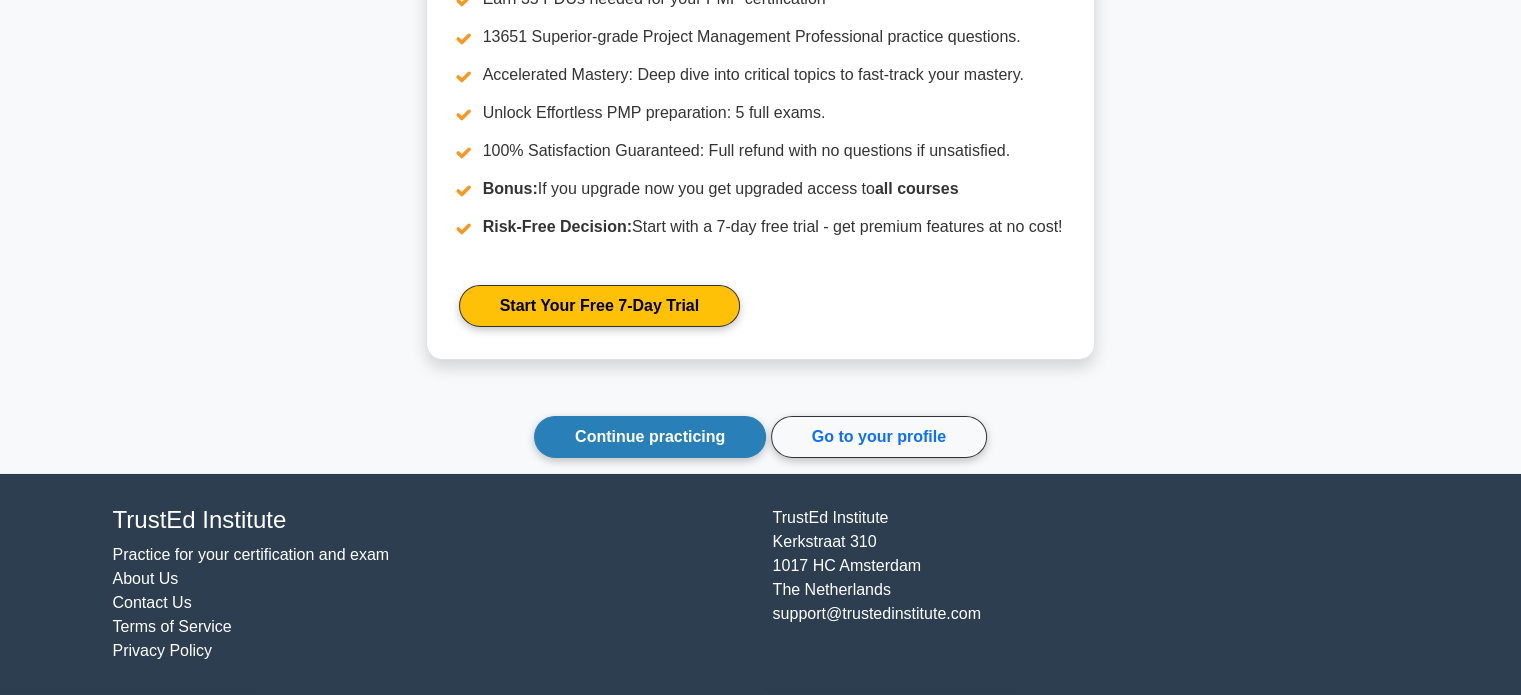 click on "Continue practicing" at bounding box center (650, 437) 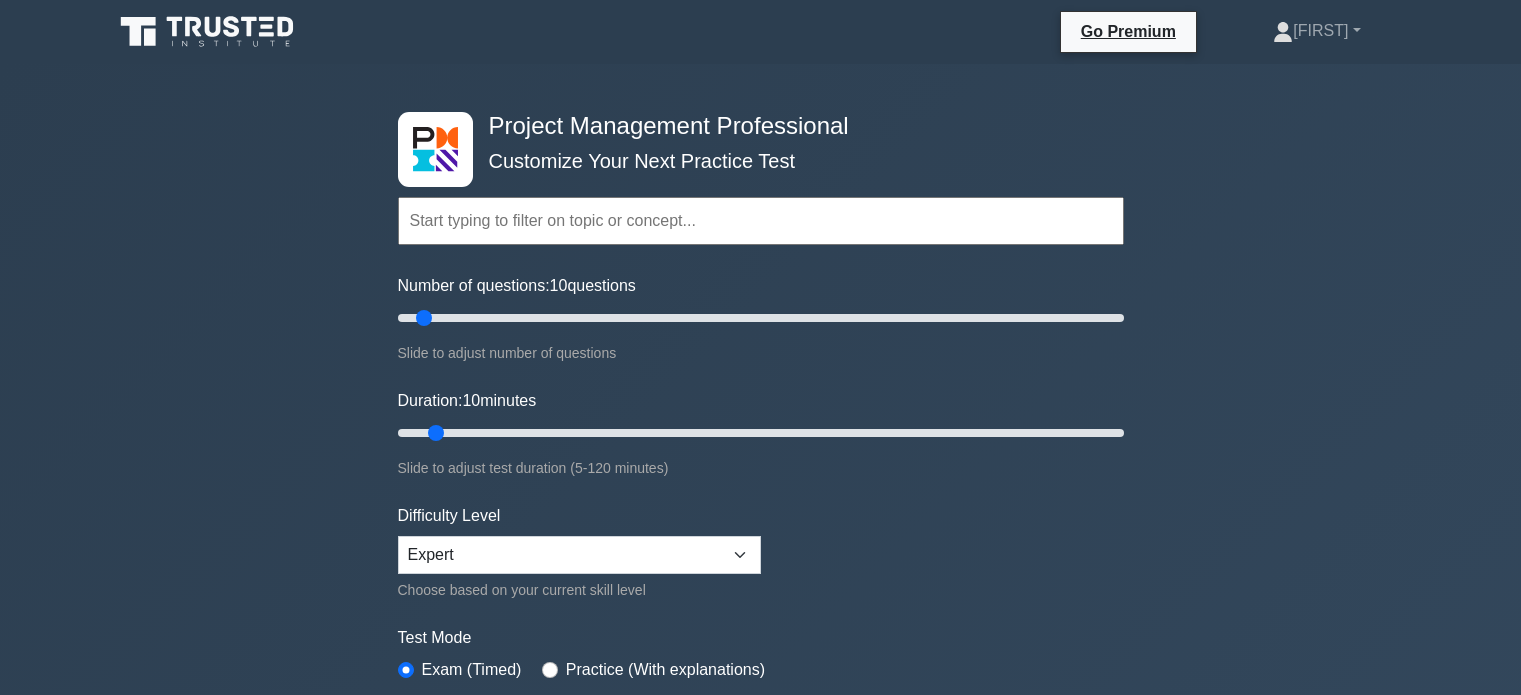 scroll, scrollTop: 300, scrollLeft: 0, axis: vertical 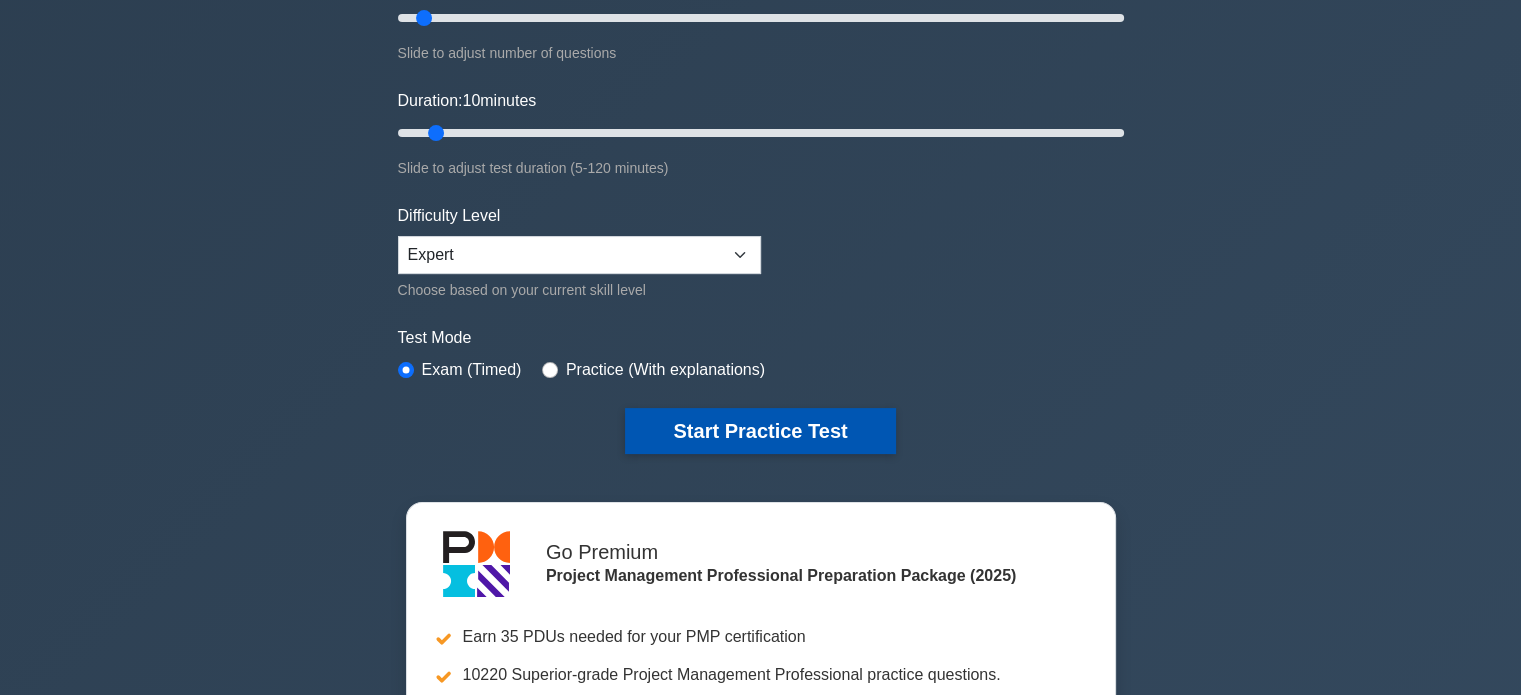 click on "Start Practice Test" at bounding box center (760, 431) 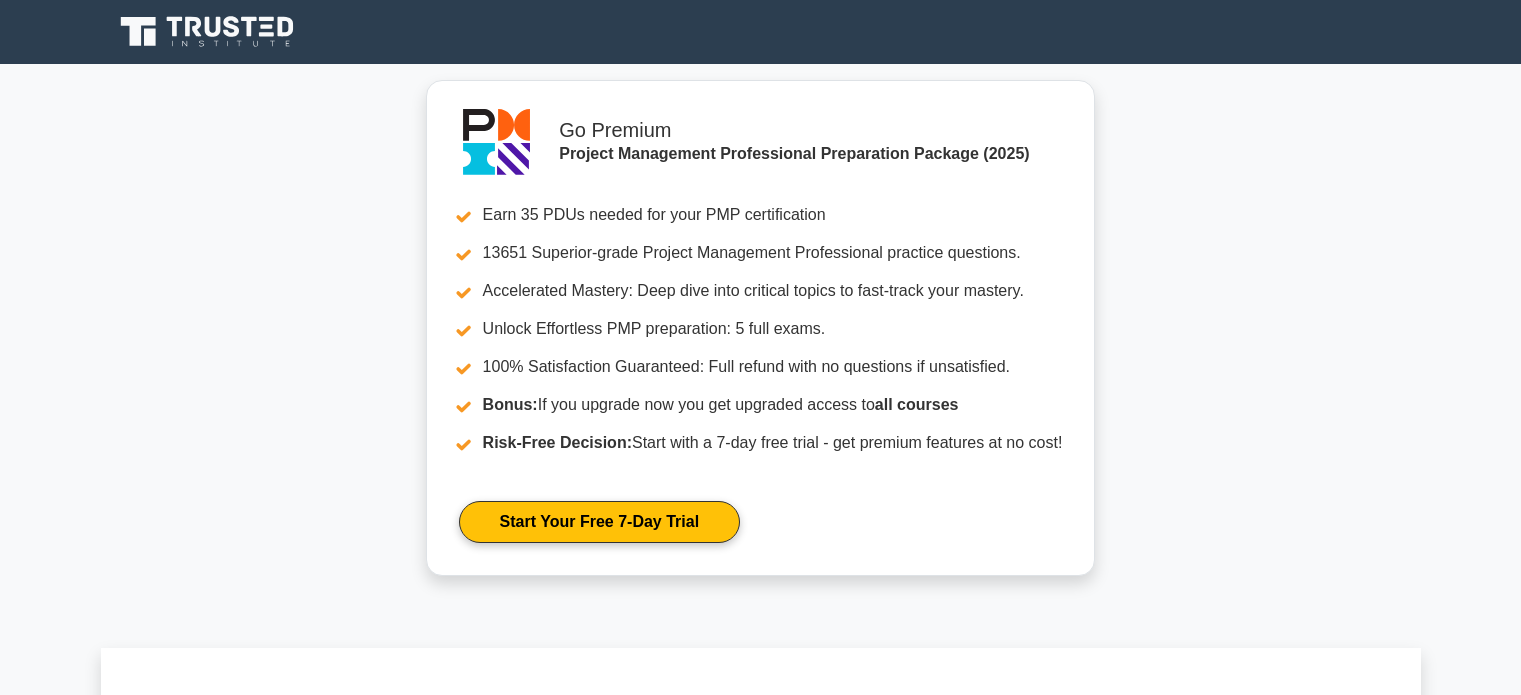 scroll, scrollTop: 0, scrollLeft: 0, axis: both 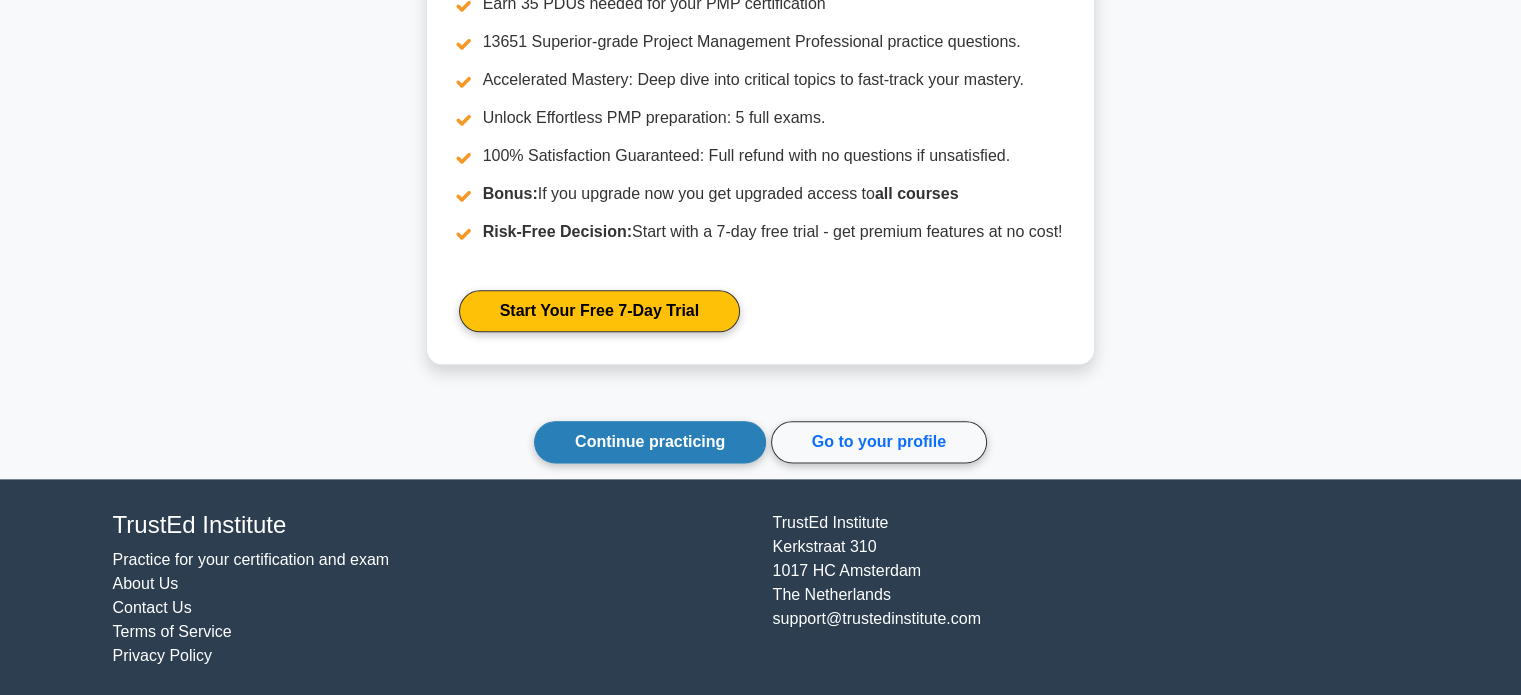 click on "Continue practicing" at bounding box center (650, 442) 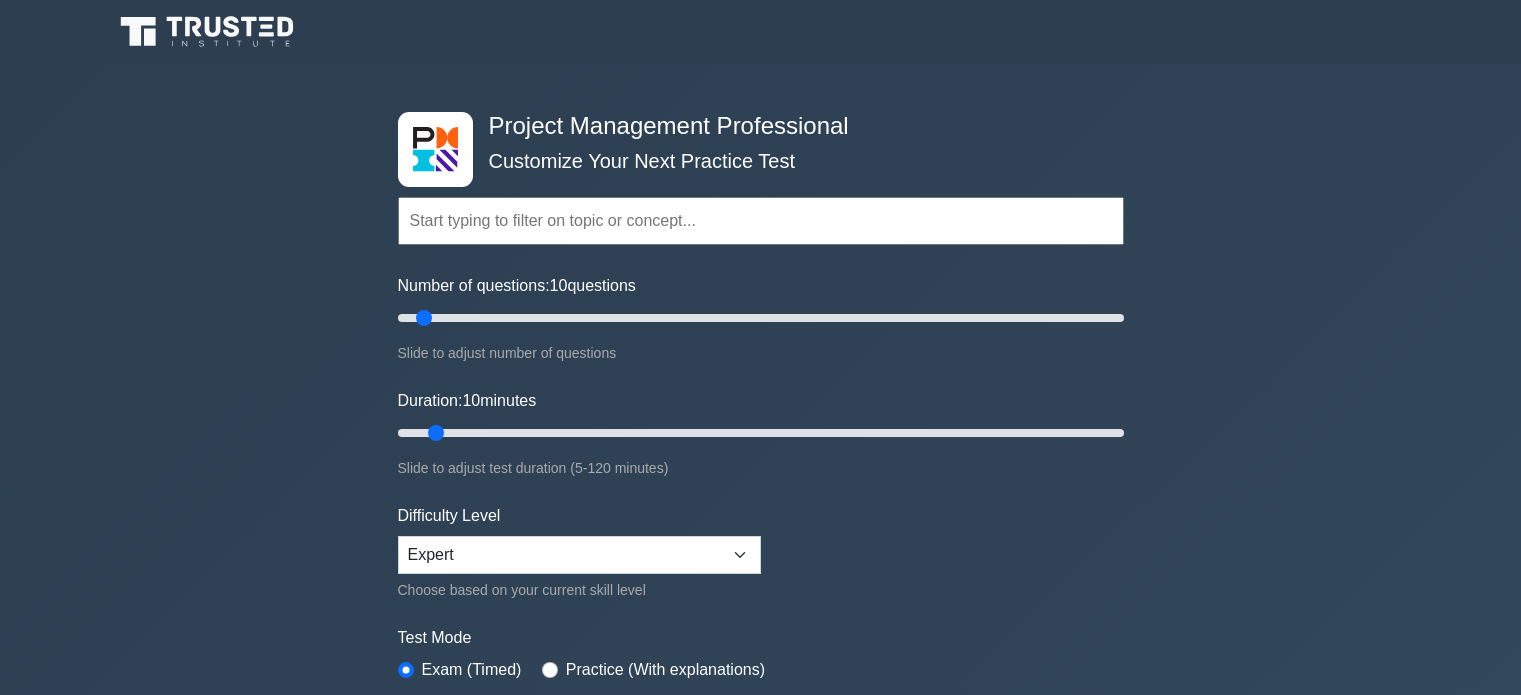 scroll, scrollTop: 0, scrollLeft: 0, axis: both 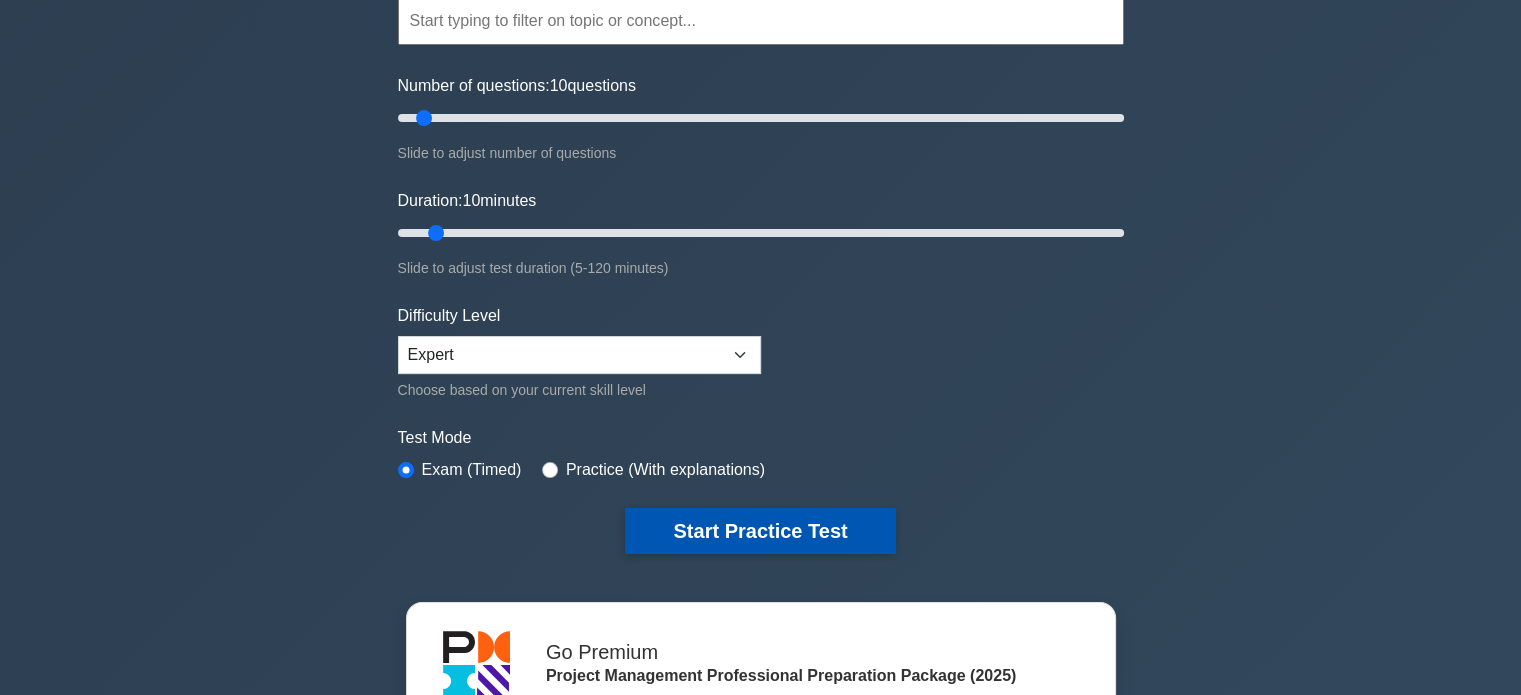 click on "Start Practice Test" at bounding box center [760, 531] 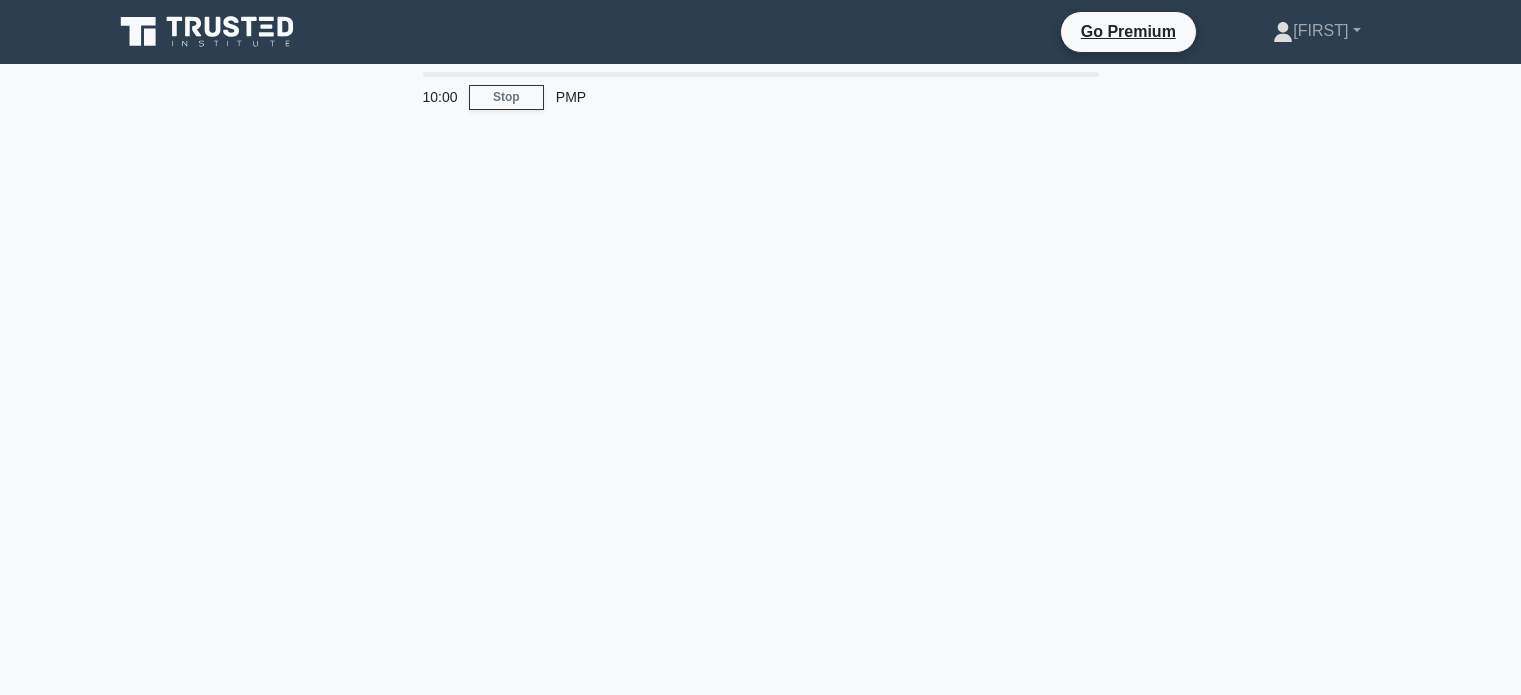 scroll, scrollTop: 0, scrollLeft: 0, axis: both 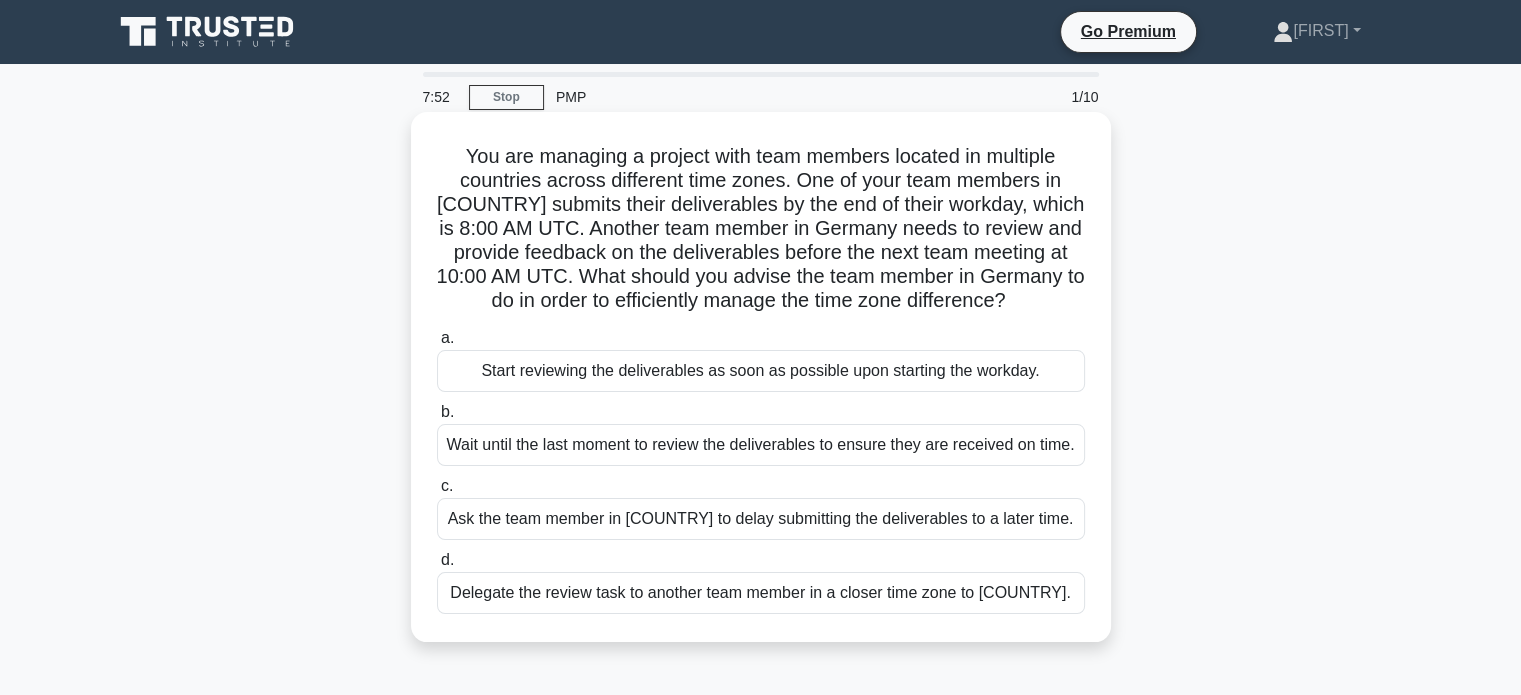 click on "Delegate the review task to another team member in a closer time zone to Australia." at bounding box center [761, 593] 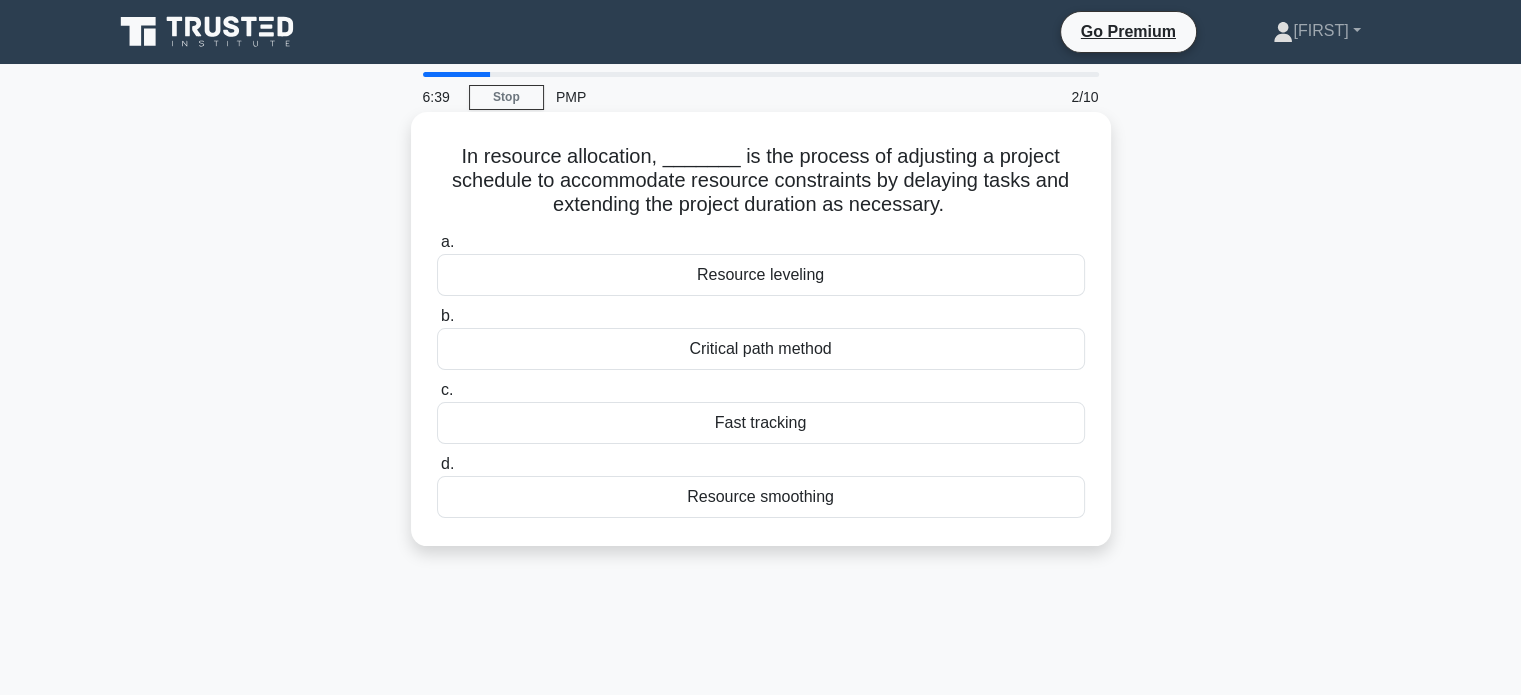 click on "Fast tracking" at bounding box center (761, 423) 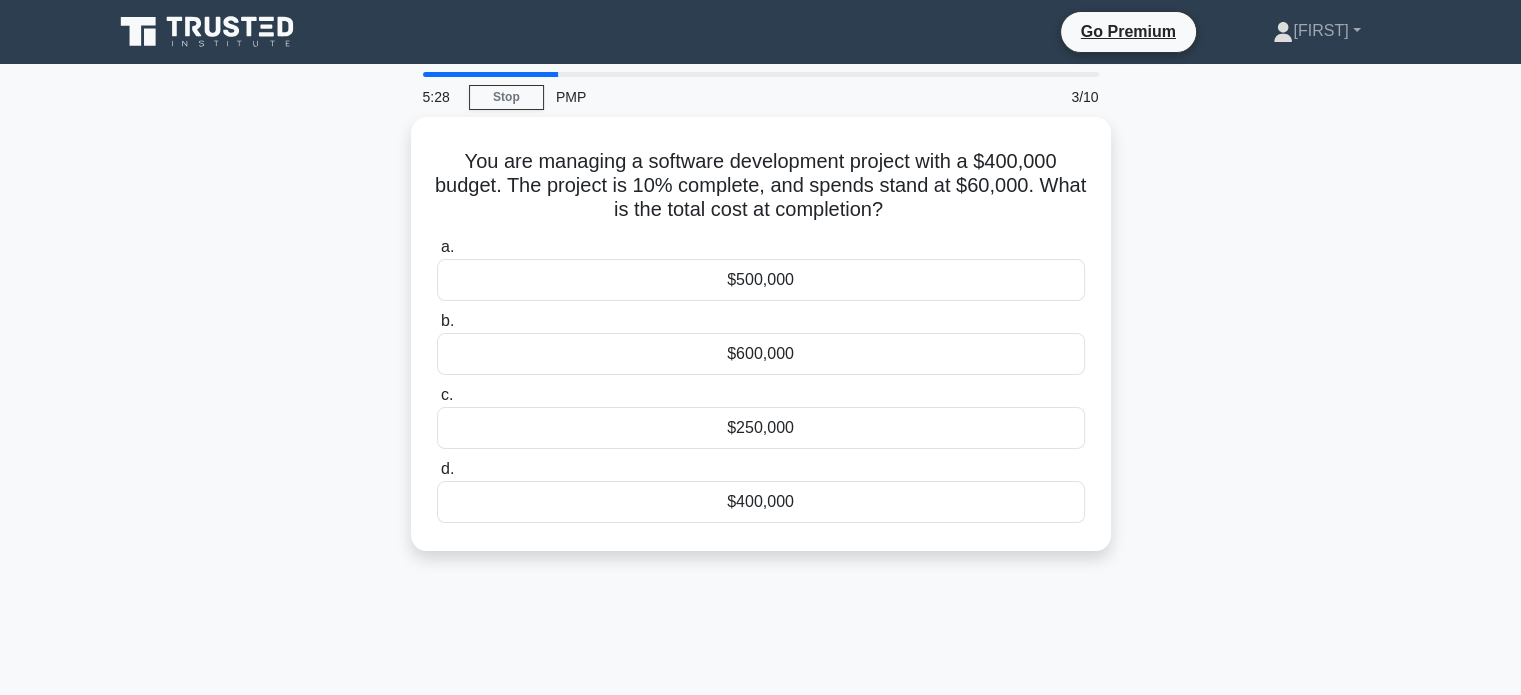 click on "5:28
Stop
PMP
3/10
You are managing a software development project with a $400,000 budget. The project is 10% complete, and spends stand at $60,000. What is the total cost at completion?
.spinner_0XTQ{transform-origin:center;animation:spinner_y6GP .75s linear infinite}@keyframes spinner_y6GP{100%{transform:rotate(360deg)}}
a." at bounding box center (760, 572) 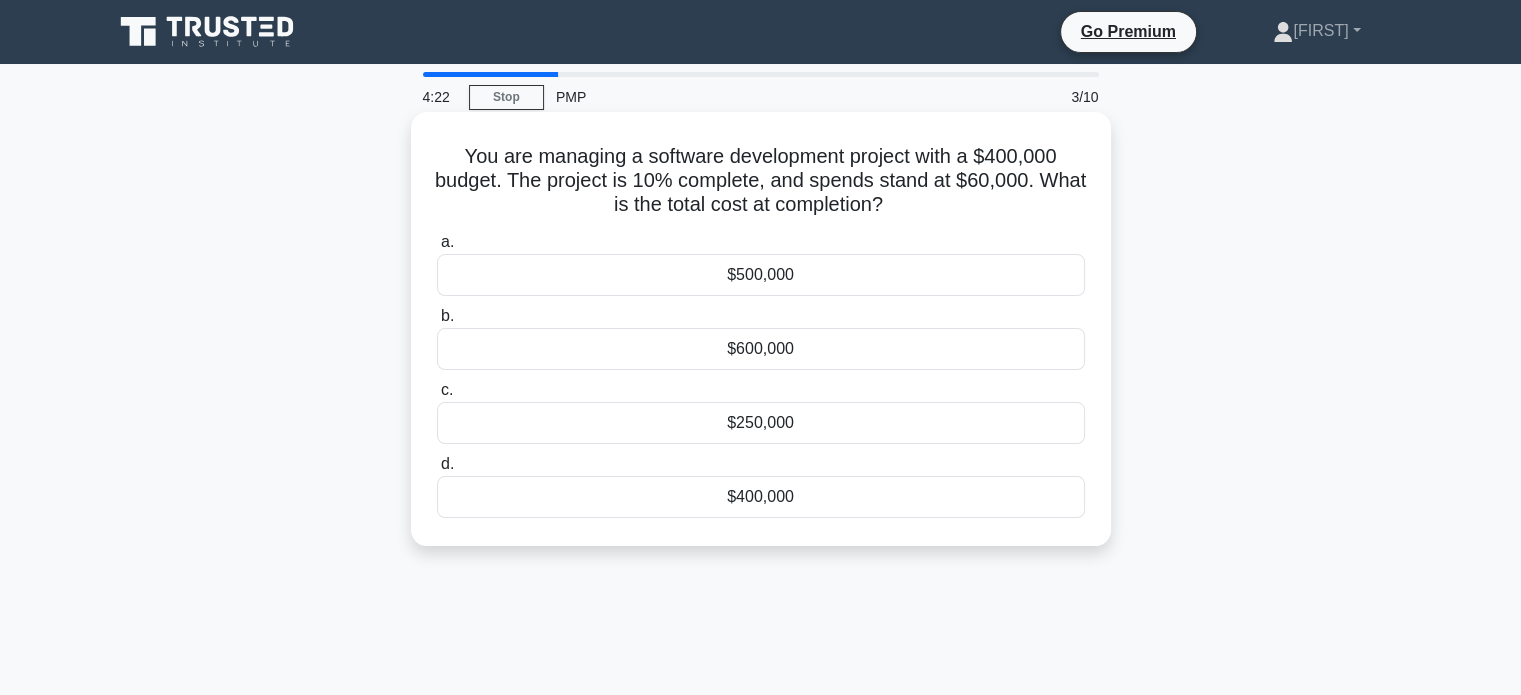 click on "$250,000" at bounding box center [761, 423] 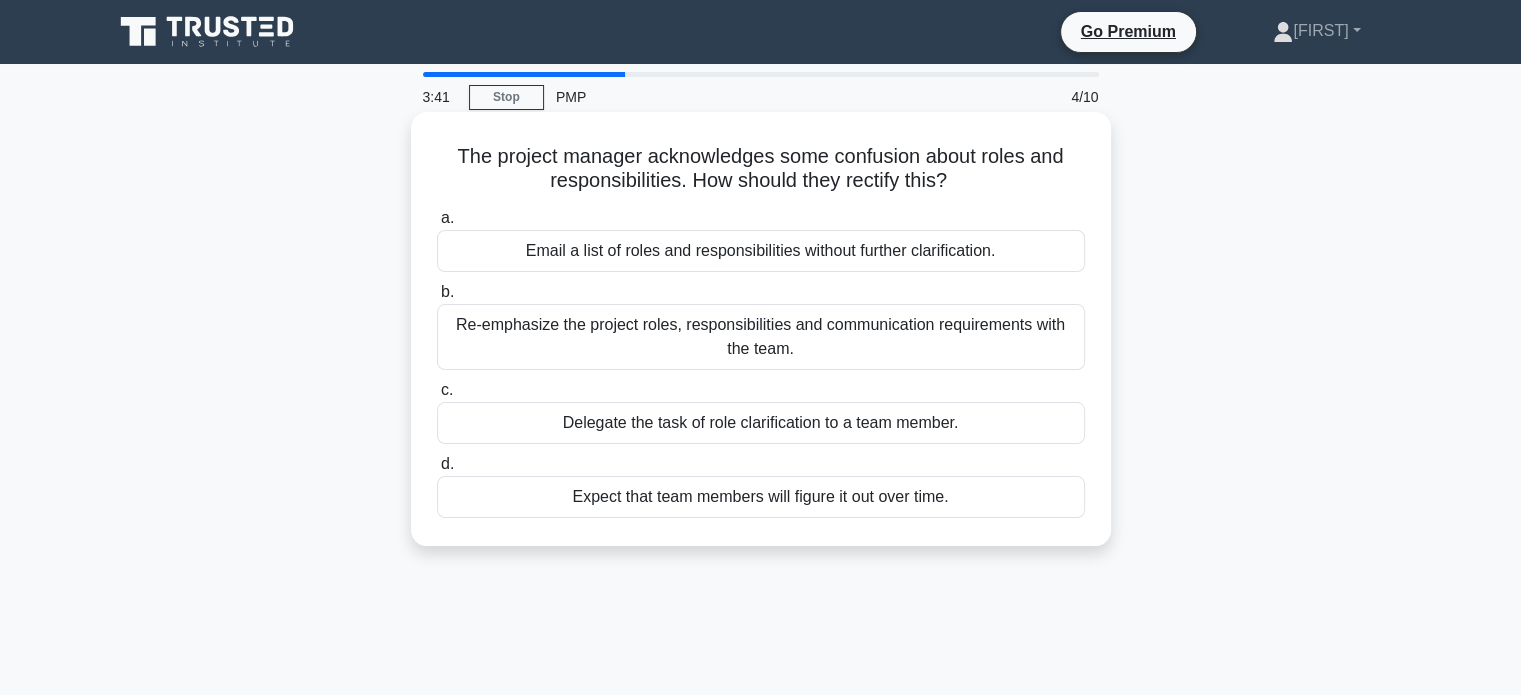 click on "Re-emphasize the project roles, responsibilities and communication requirements with the team." at bounding box center (761, 337) 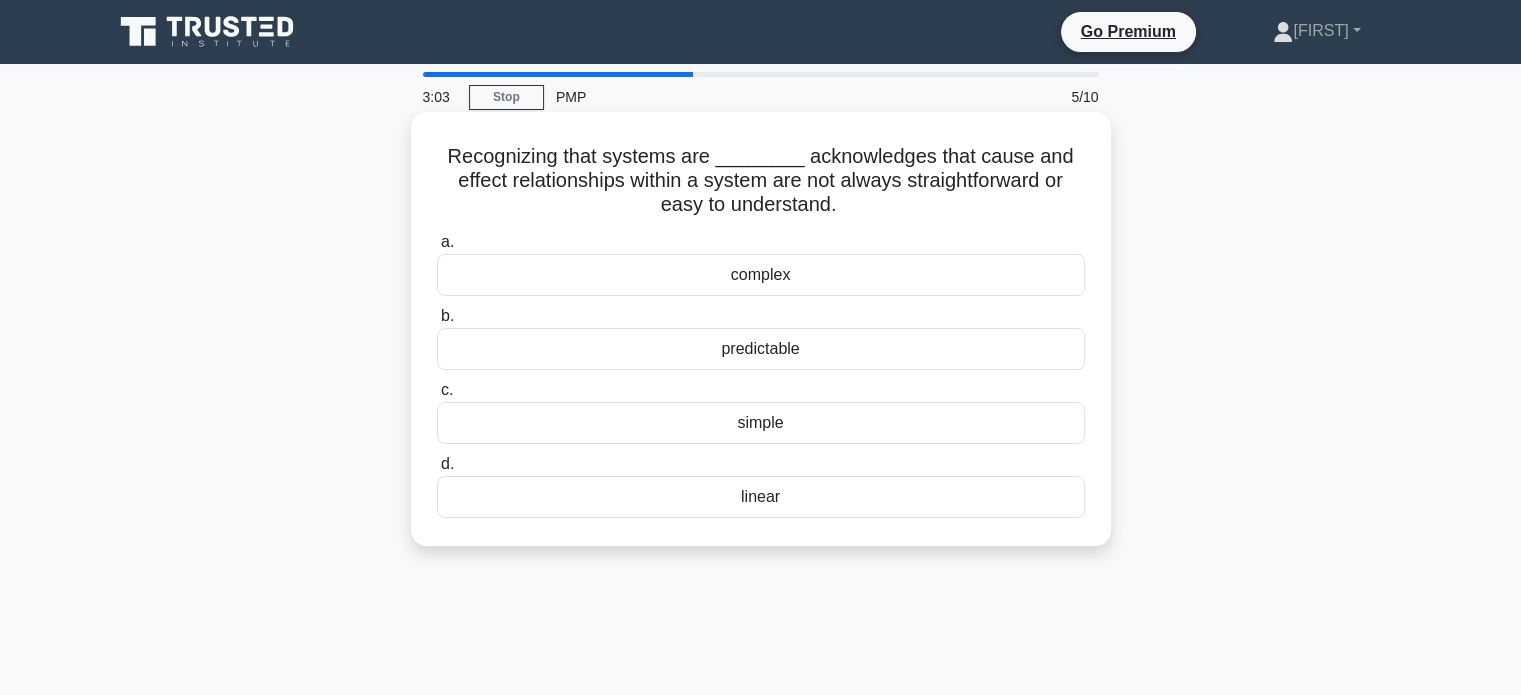 click on "linear" at bounding box center [761, 497] 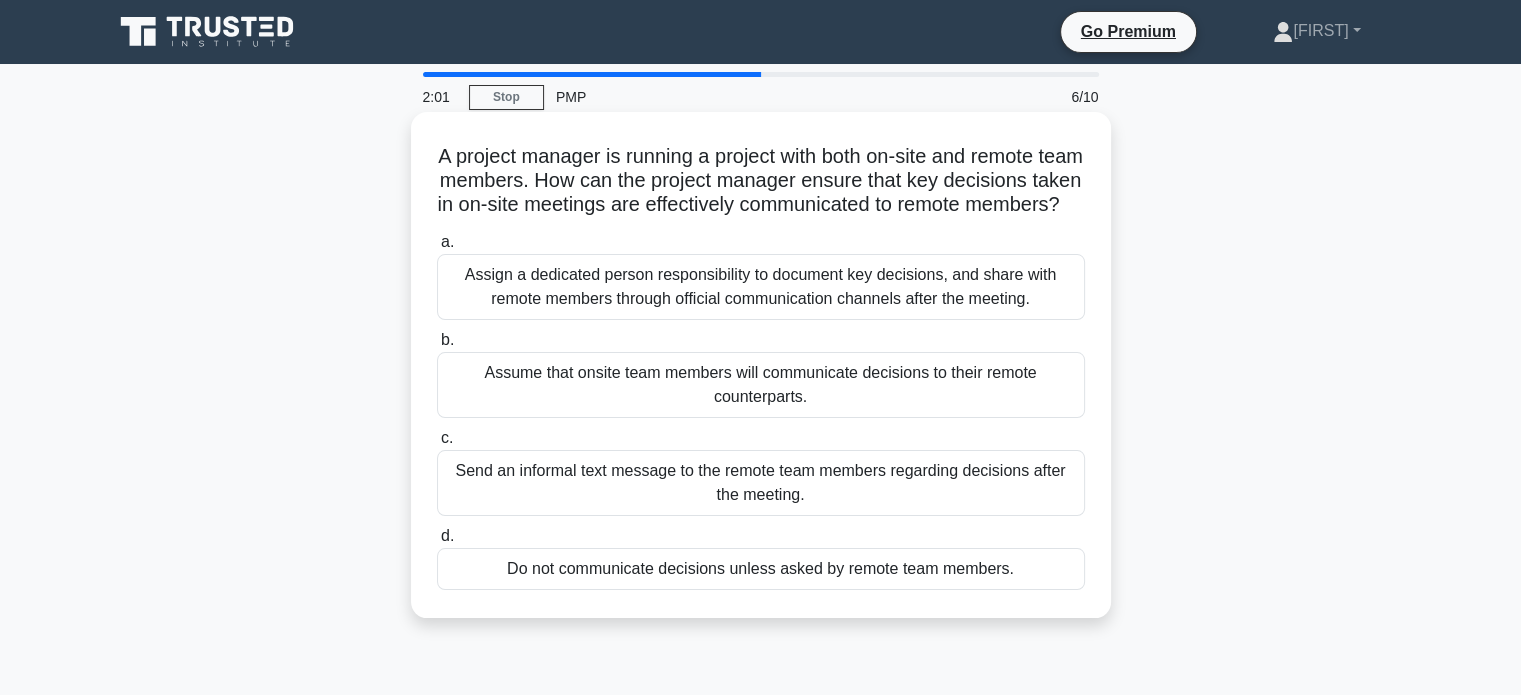 click on "Assign a dedicated person responsibility to document key decisions, and share with remote members through official communication channels after the meeting." at bounding box center [761, 287] 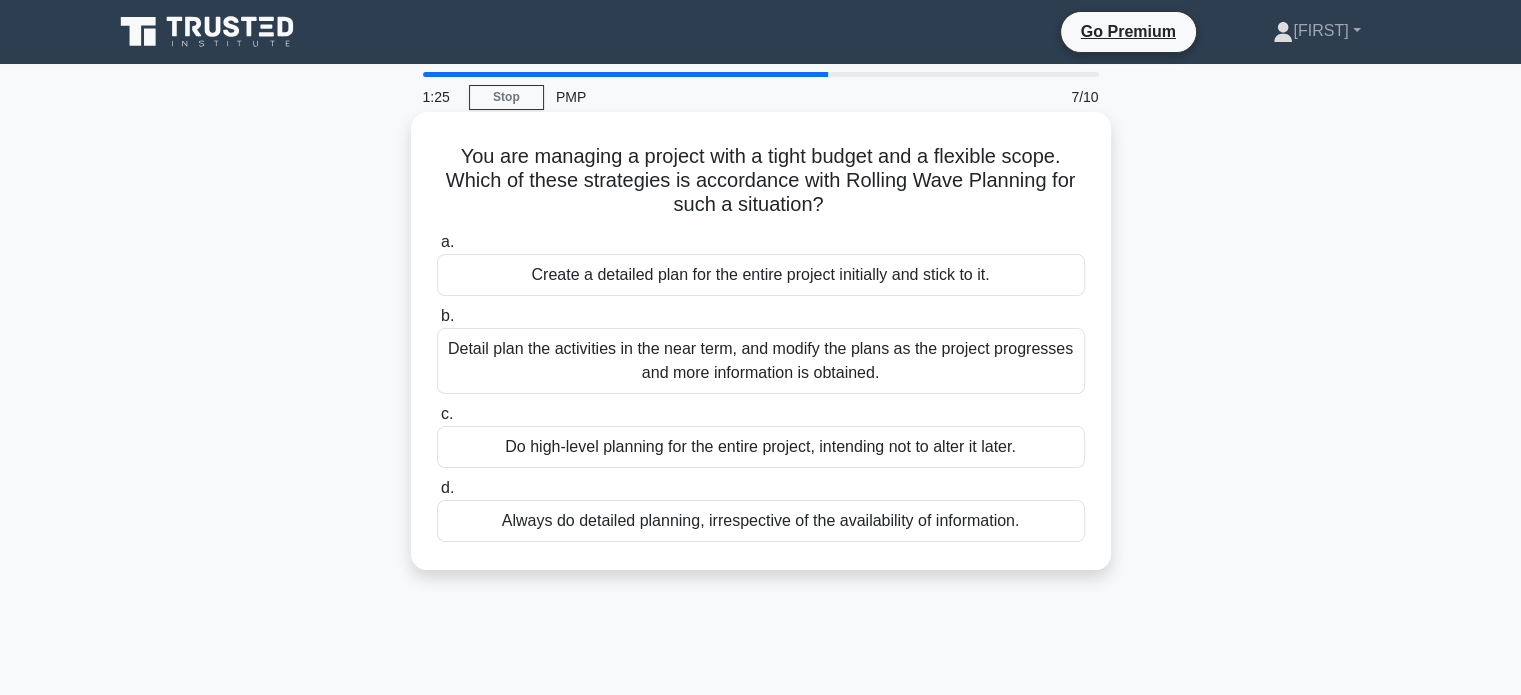 click on "Detail plan the activities in the near term, and modify the plans as the project progresses and more information is obtained." at bounding box center (761, 361) 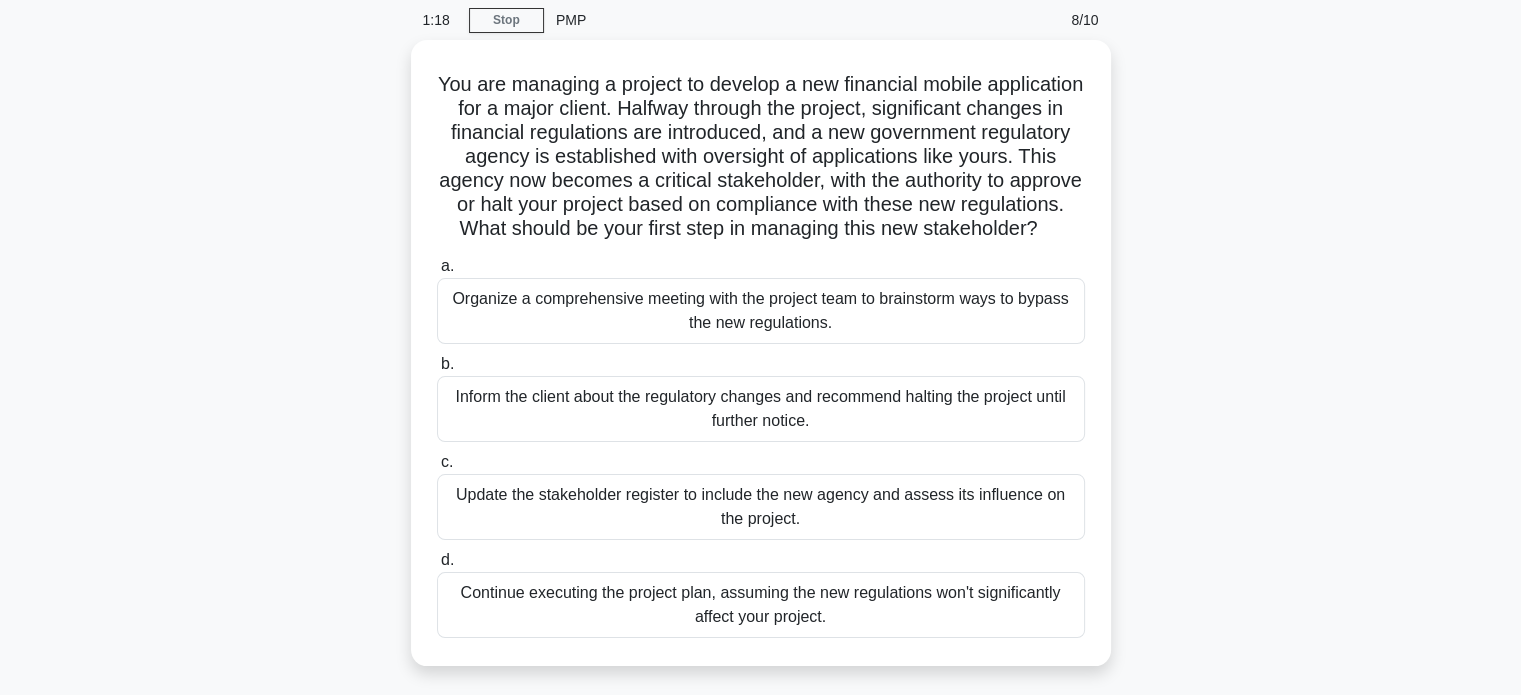 scroll, scrollTop: 80, scrollLeft: 0, axis: vertical 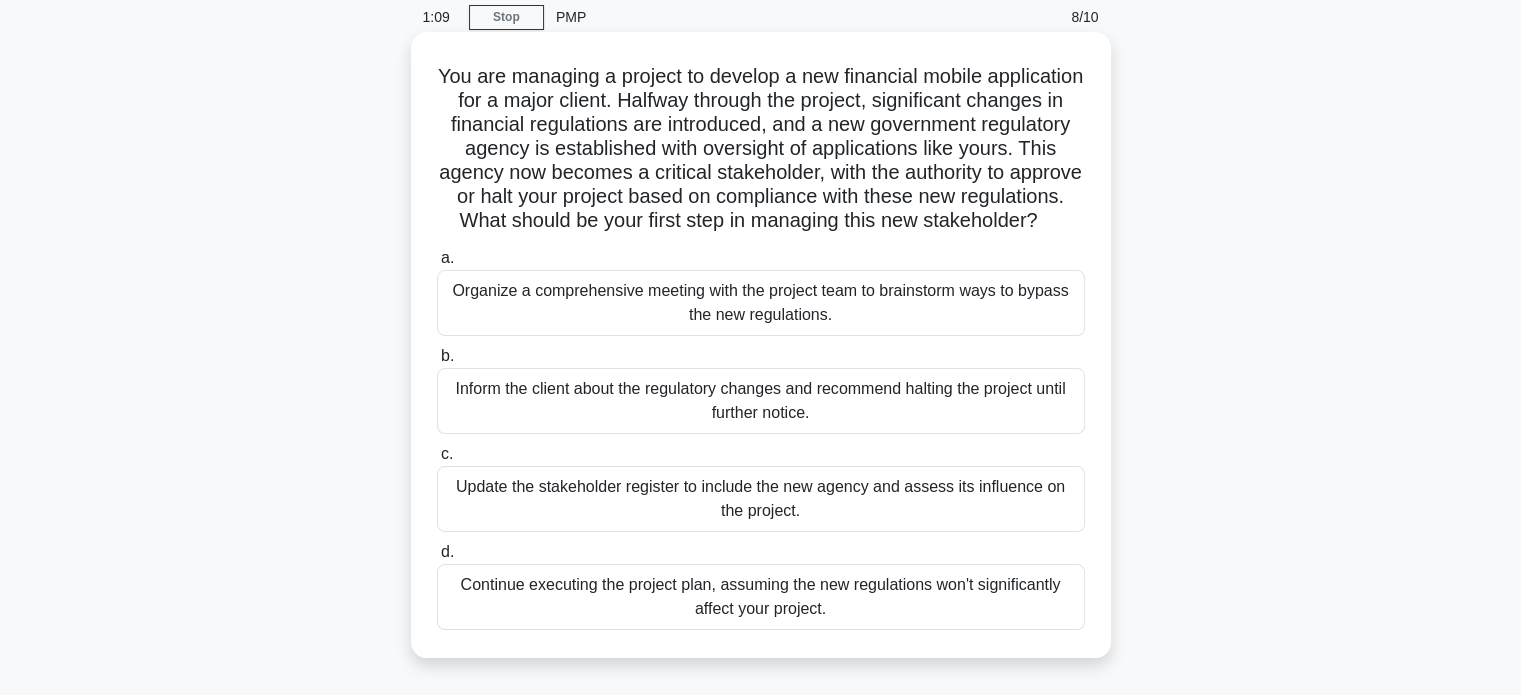 click on "Update the stakeholder register to include the new agency and assess its influence on the project." at bounding box center (761, 499) 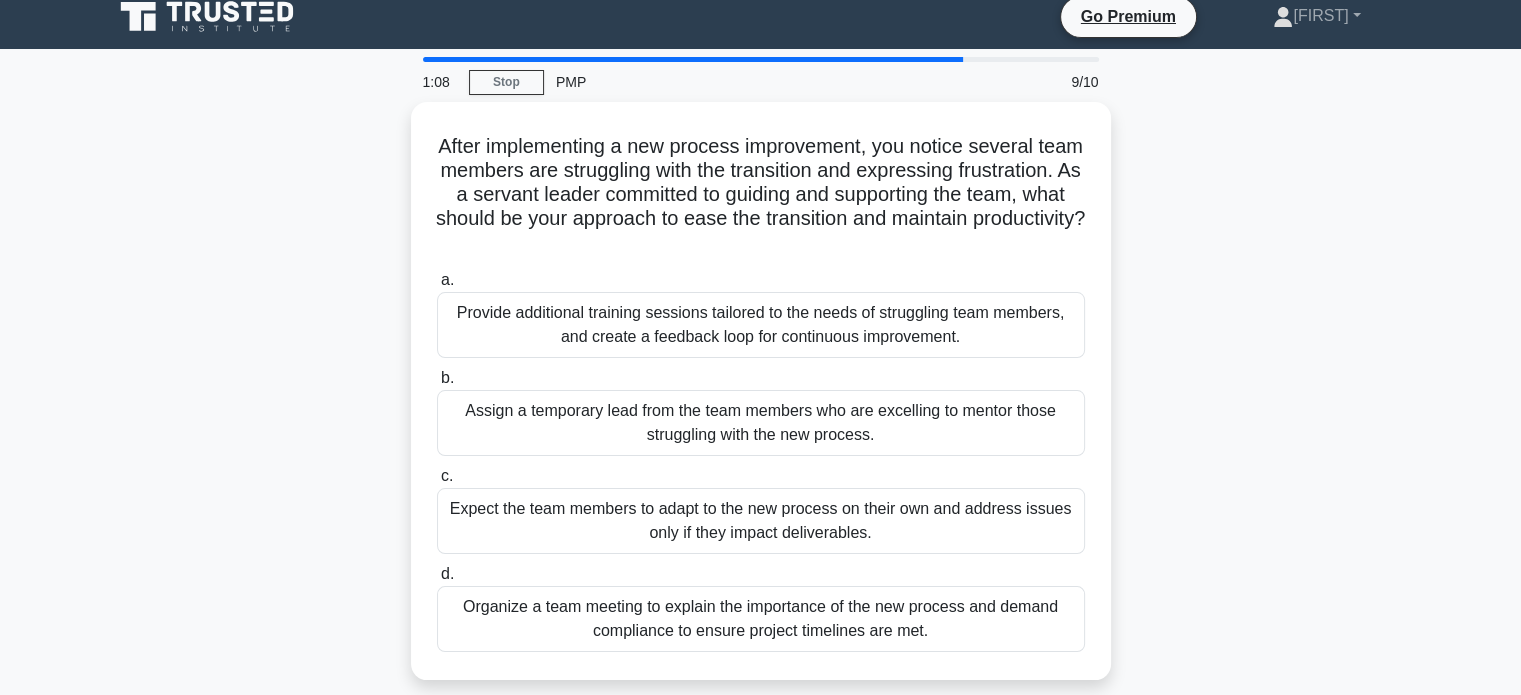 scroll, scrollTop: 0, scrollLeft: 0, axis: both 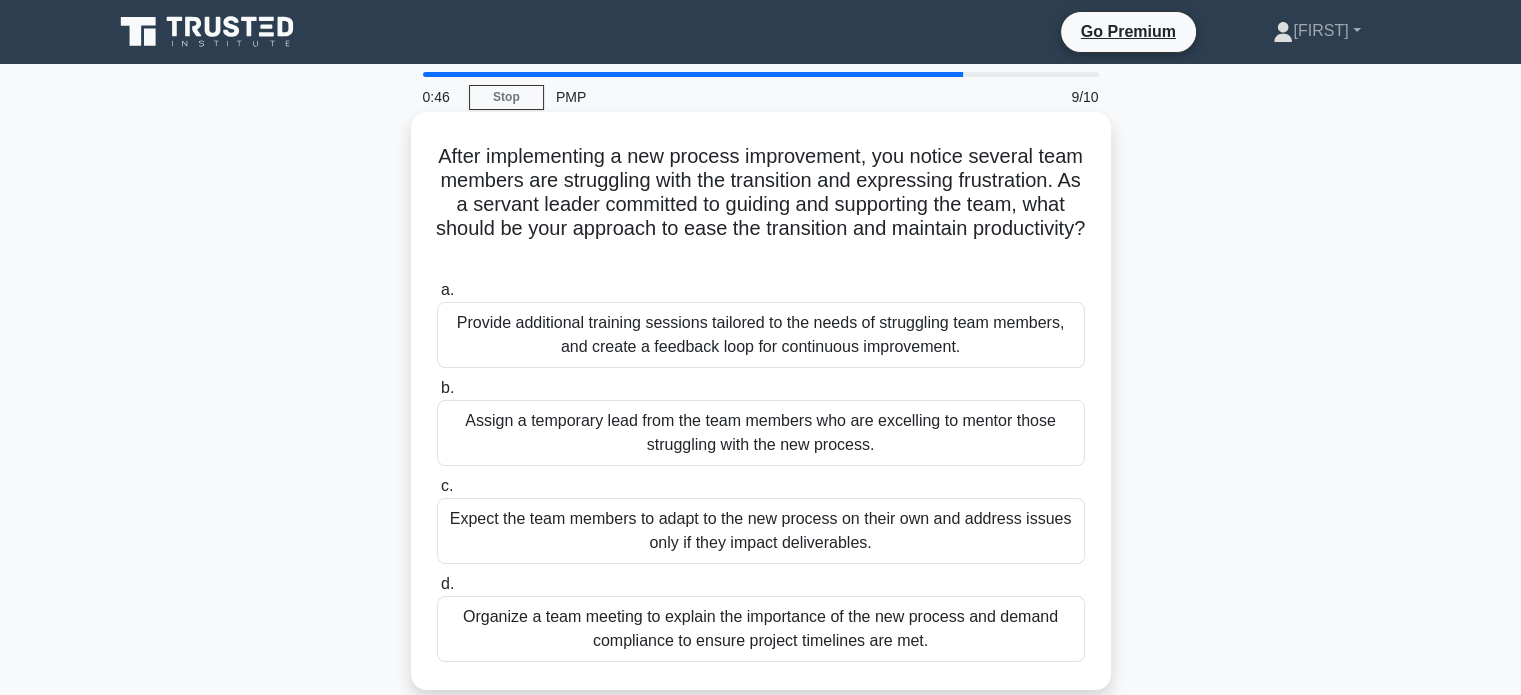 click on "Organize a team meeting to explain the importance of the new process and demand compliance to ensure project timelines are met." at bounding box center (761, 629) 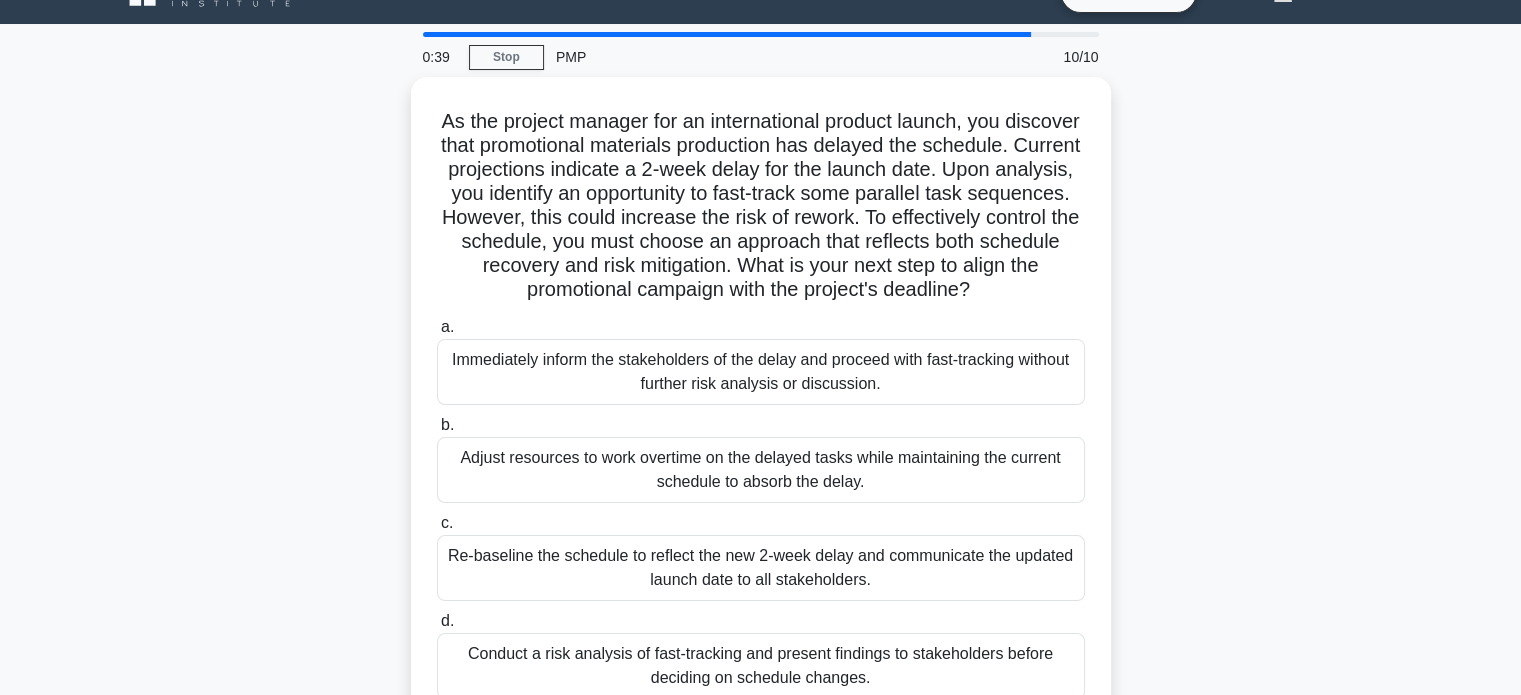 scroll, scrollTop: 80, scrollLeft: 0, axis: vertical 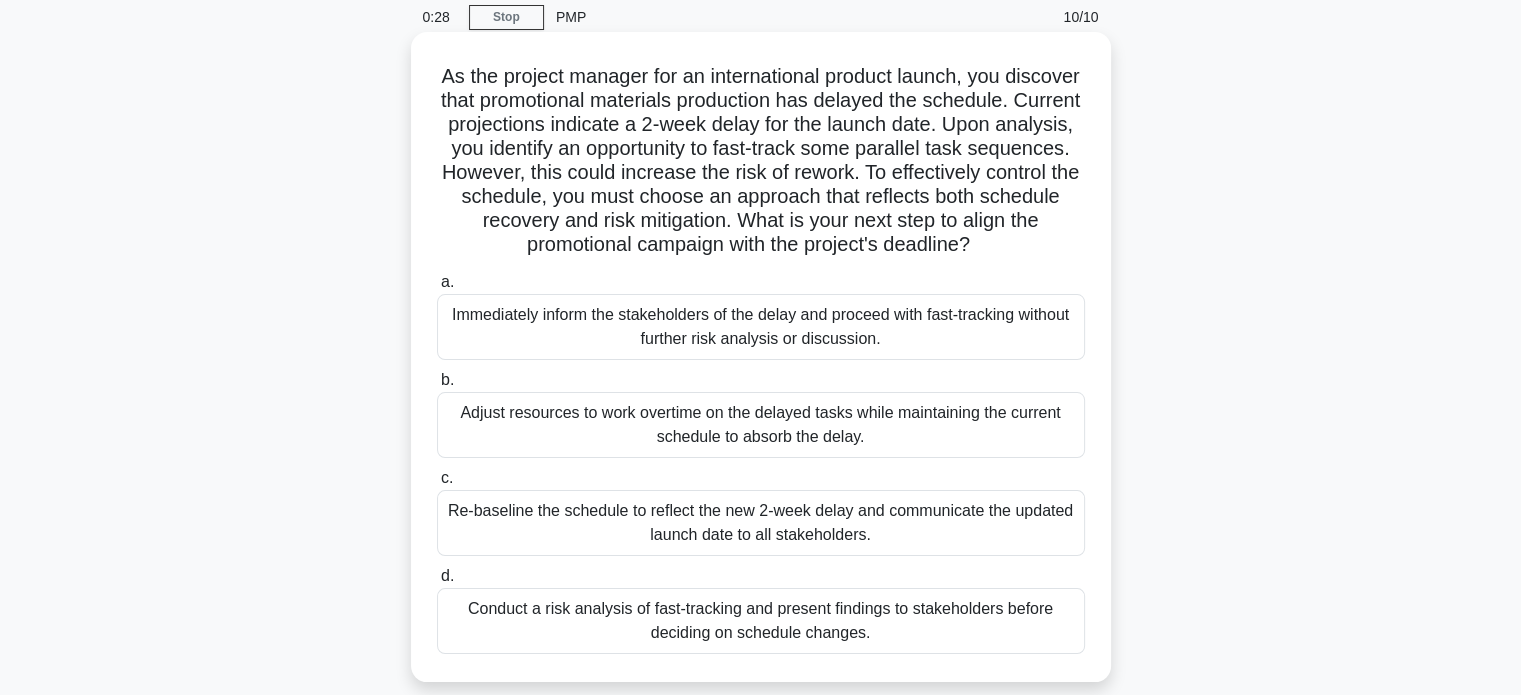 click on "Conduct a risk analysis of fast-tracking and present findings to stakeholders before deciding on schedule changes." at bounding box center (761, 621) 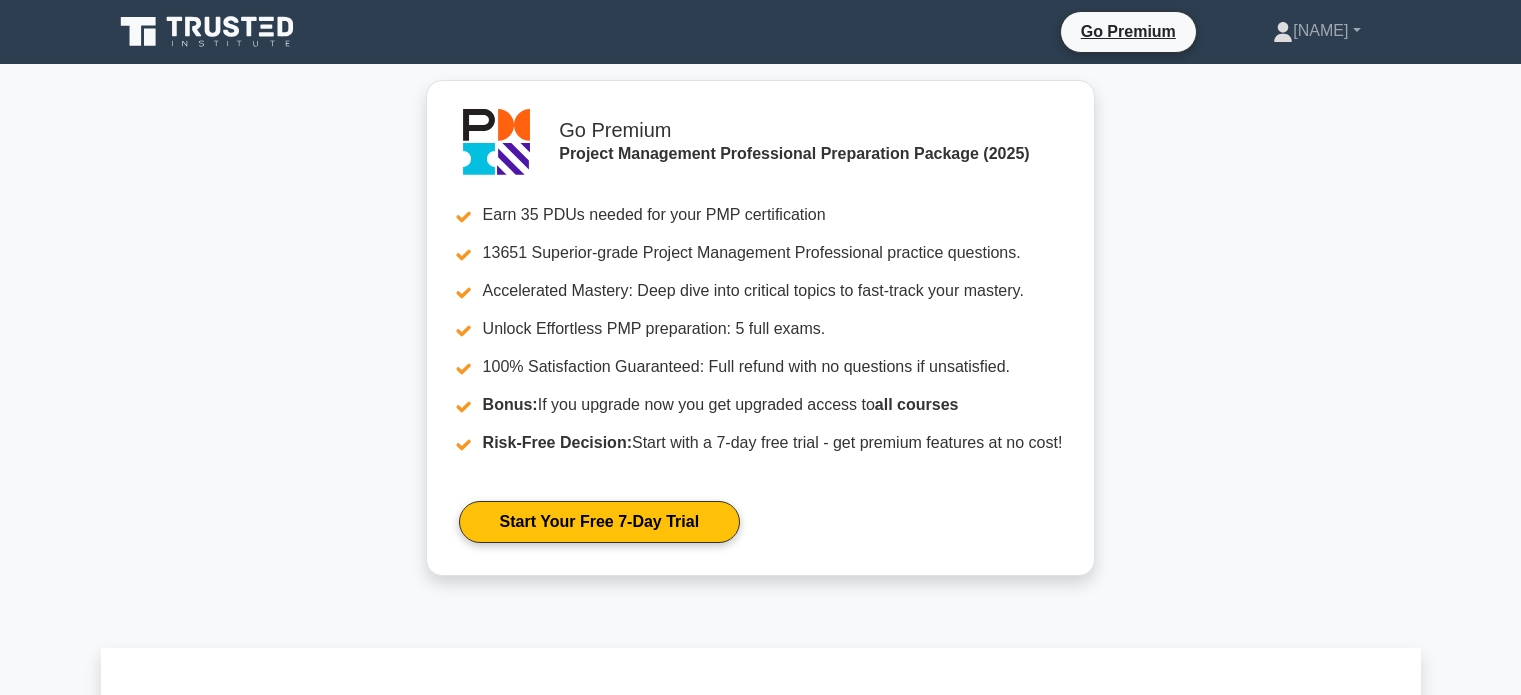 scroll, scrollTop: 0, scrollLeft: 0, axis: both 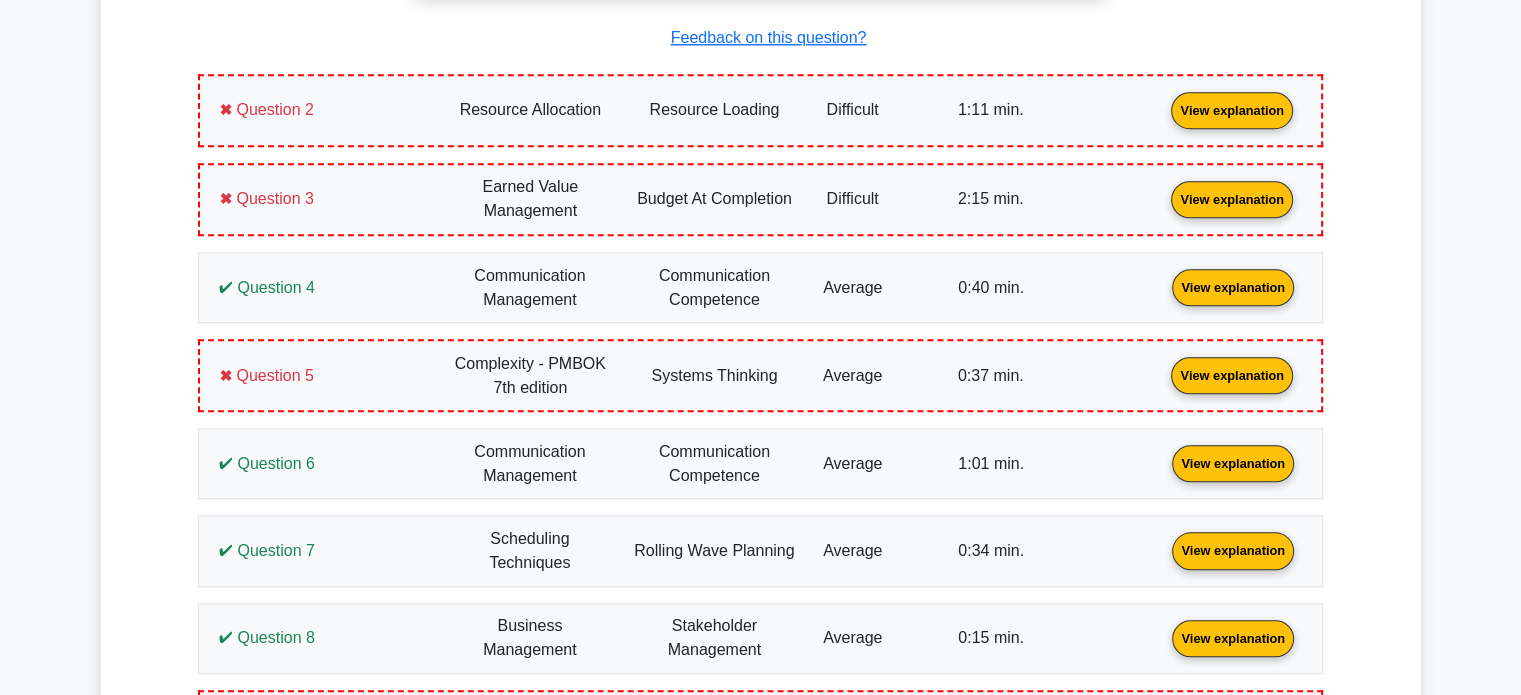 click on "View explanation" at bounding box center (1232, 108) 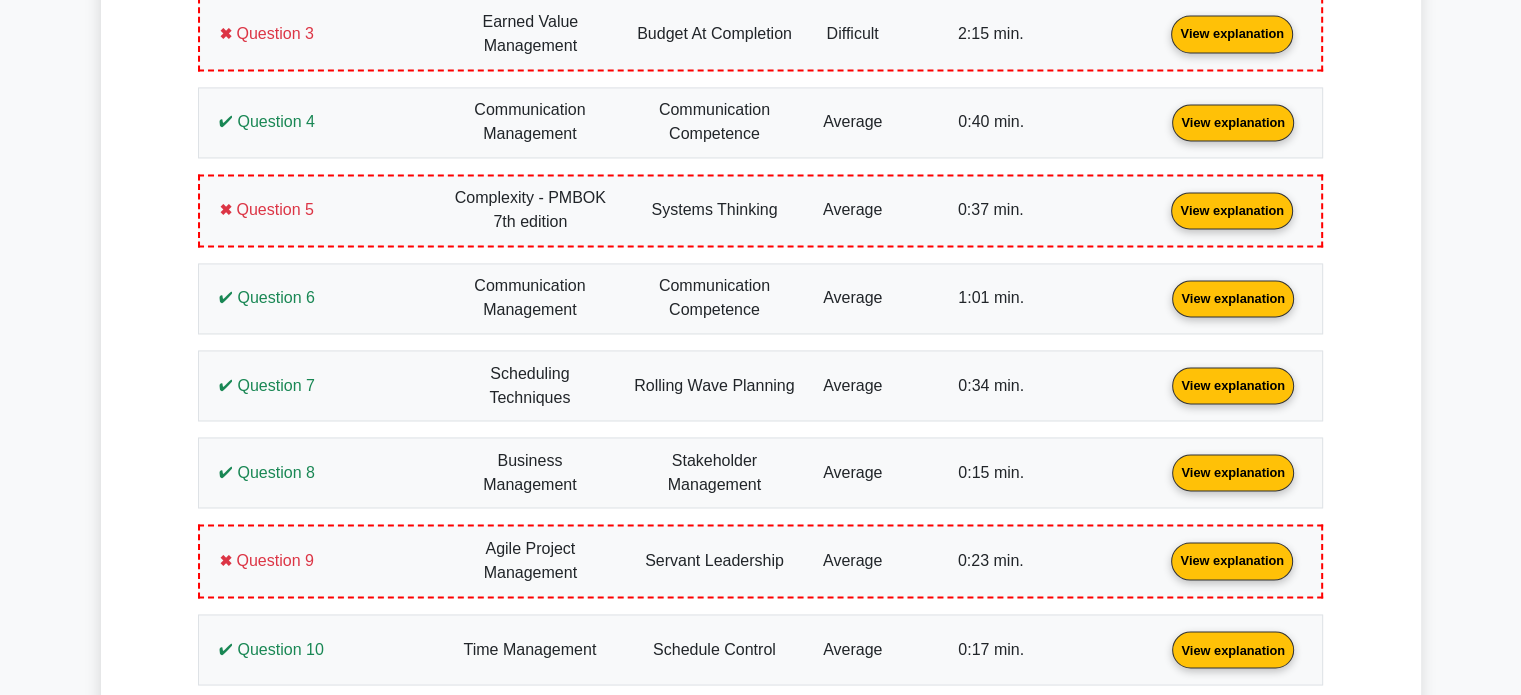 scroll, scrollTop: 3200, scrollLeft: 0, axis: vertical 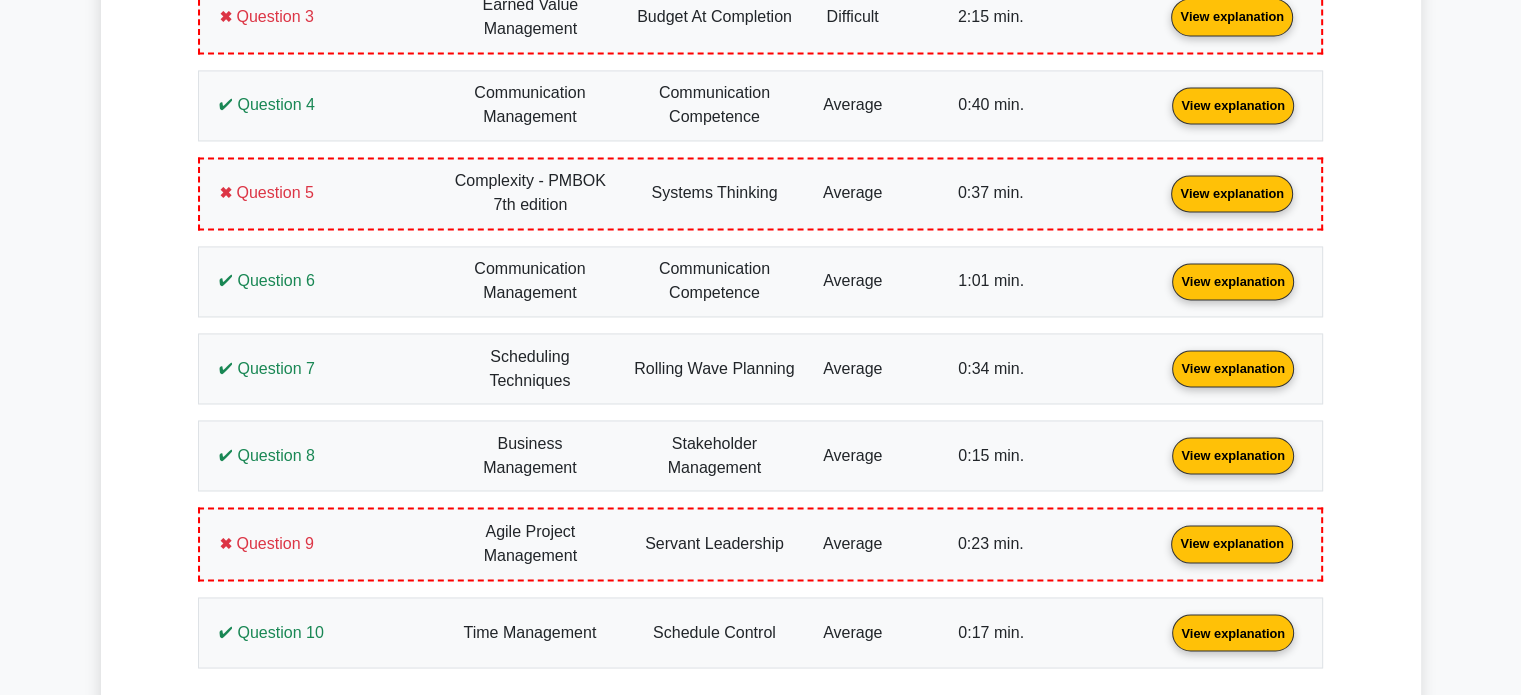 click on "View explanation" at bounding box center (1232, 15) 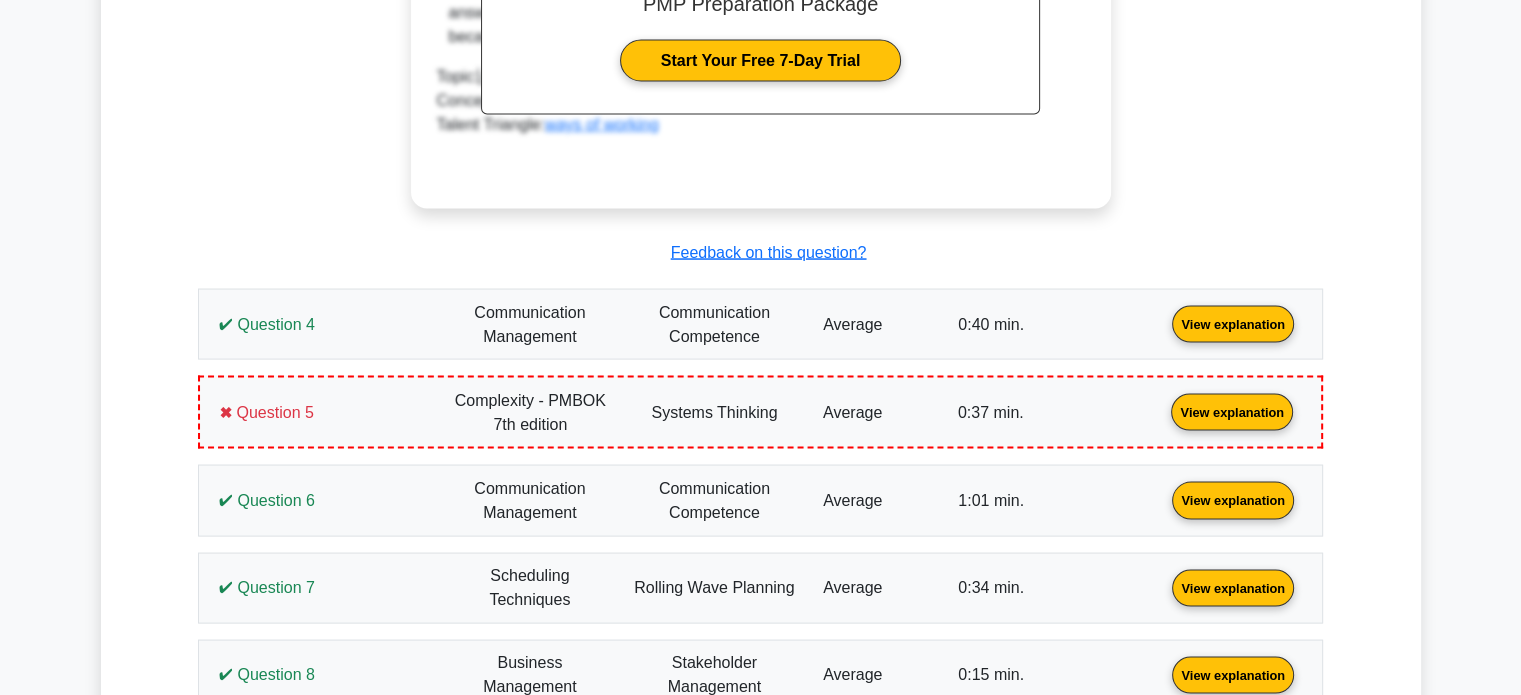 scroll, scrollTop: 3840, scrollLeft: 0, axis: vertical 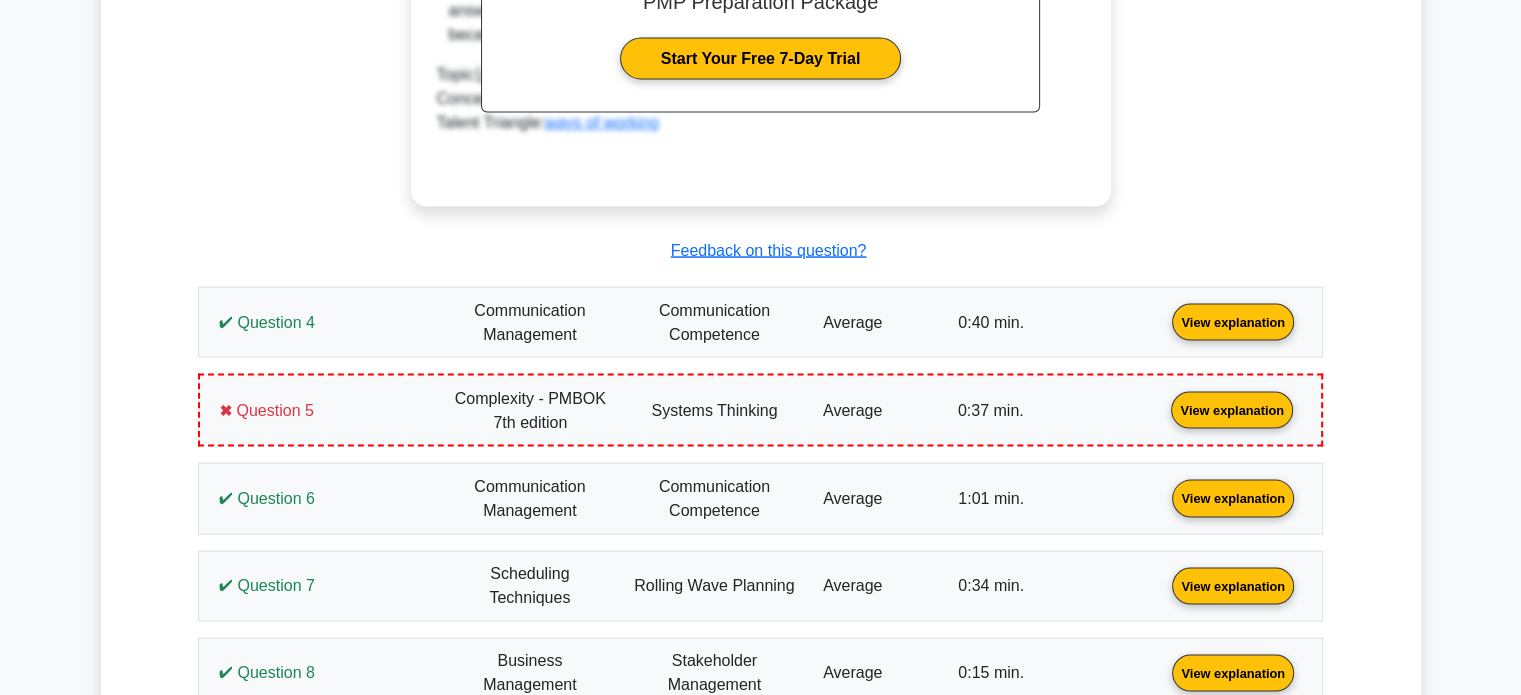 click on "View explanation" at bounding box center (1233, 321) 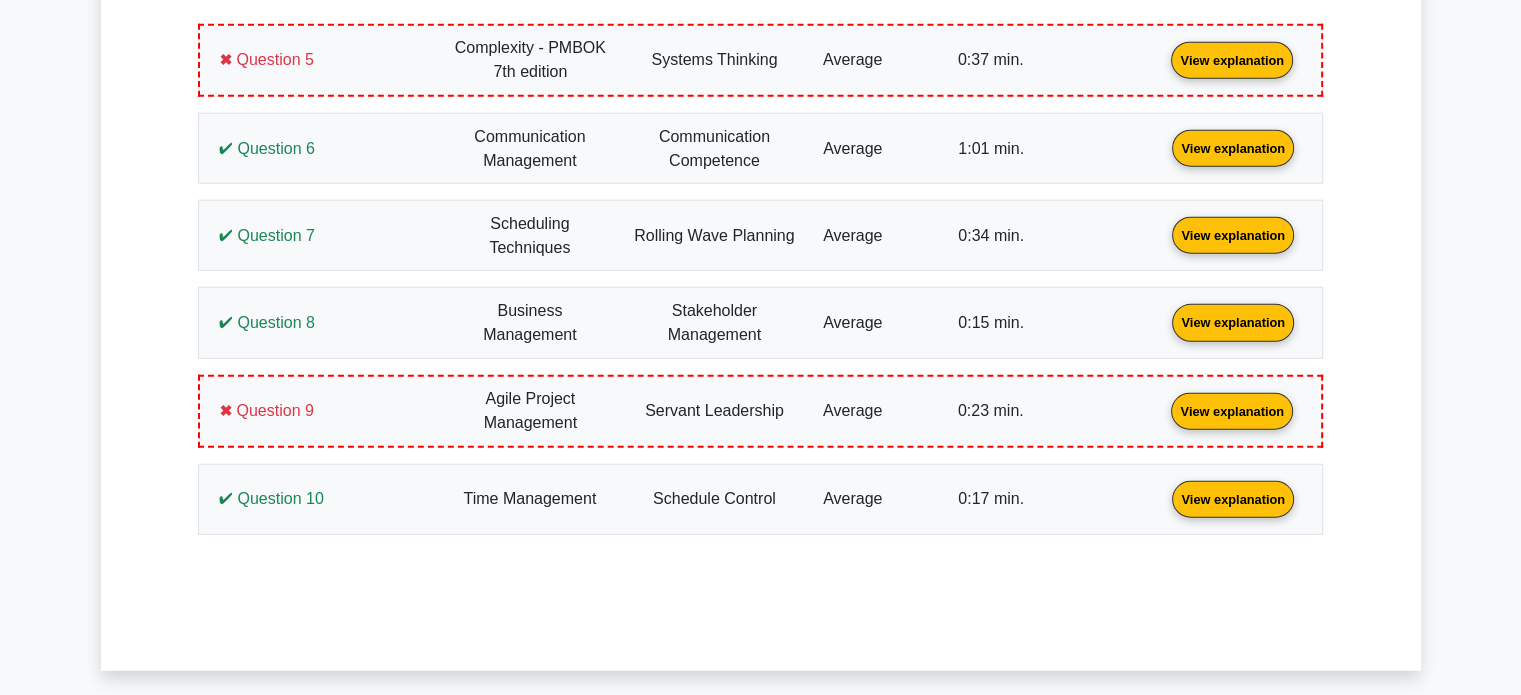 scroll, scrollTop: 5080, scrollLeft: 0, axis: vertical 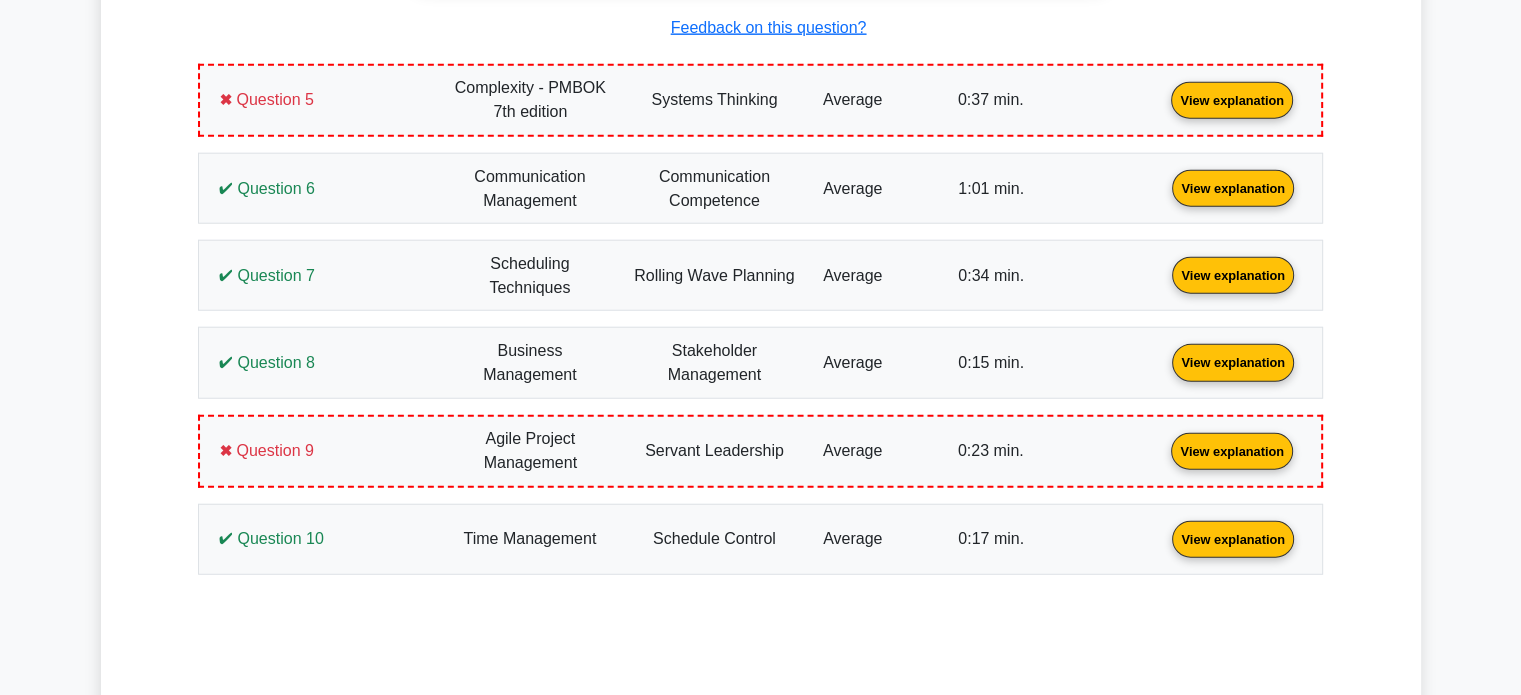 click on "View explanation" at bounding box center [1232, 99] 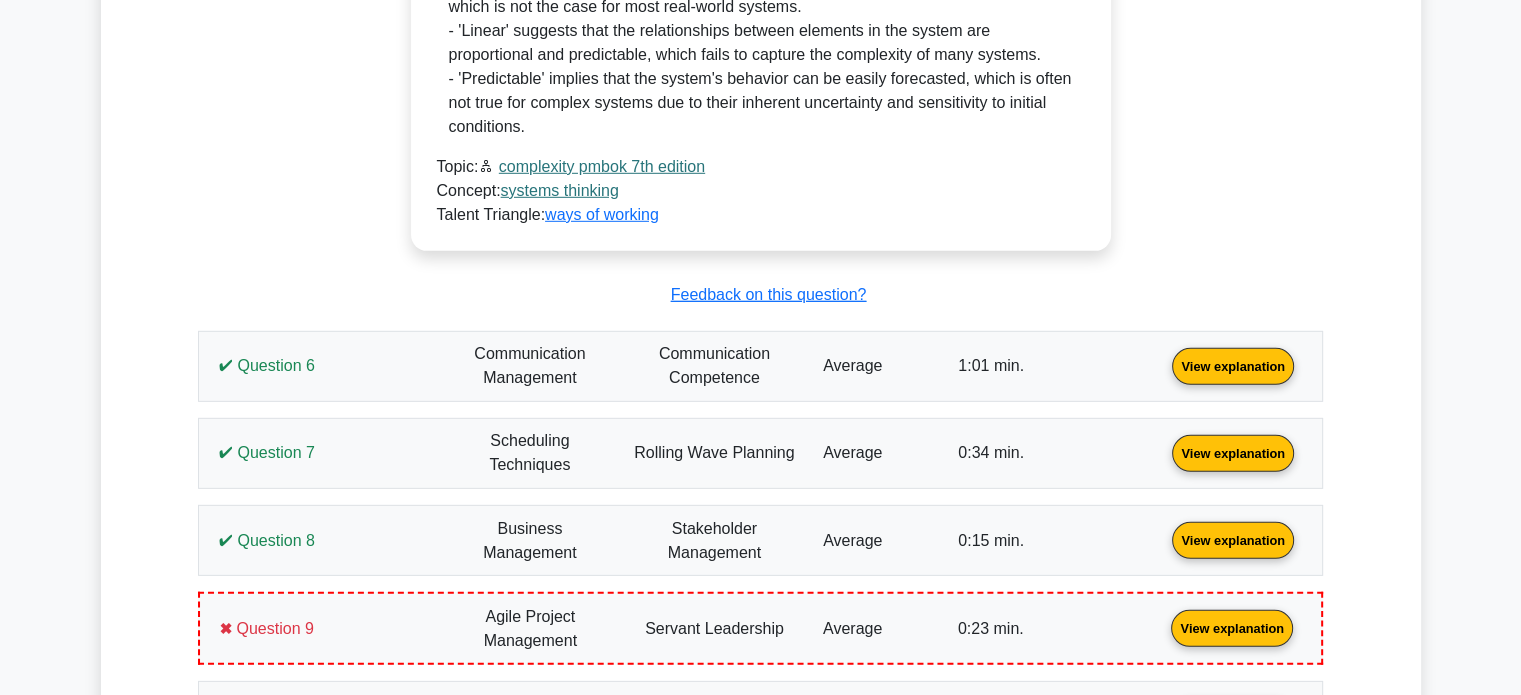 scroll, scrollTop: 5960, scrollLeft: 0, axis: vertical 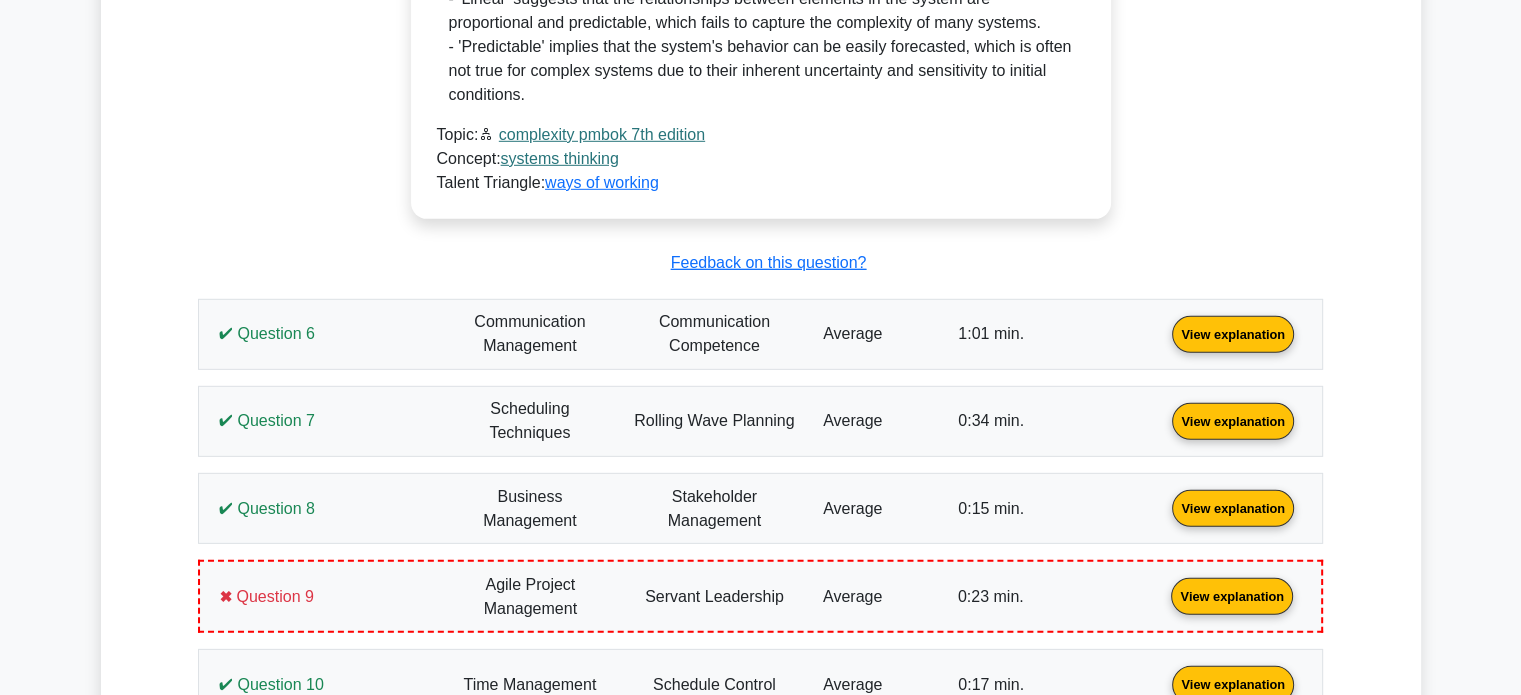 click on "View explanation" at bounding box center (1233, 332) 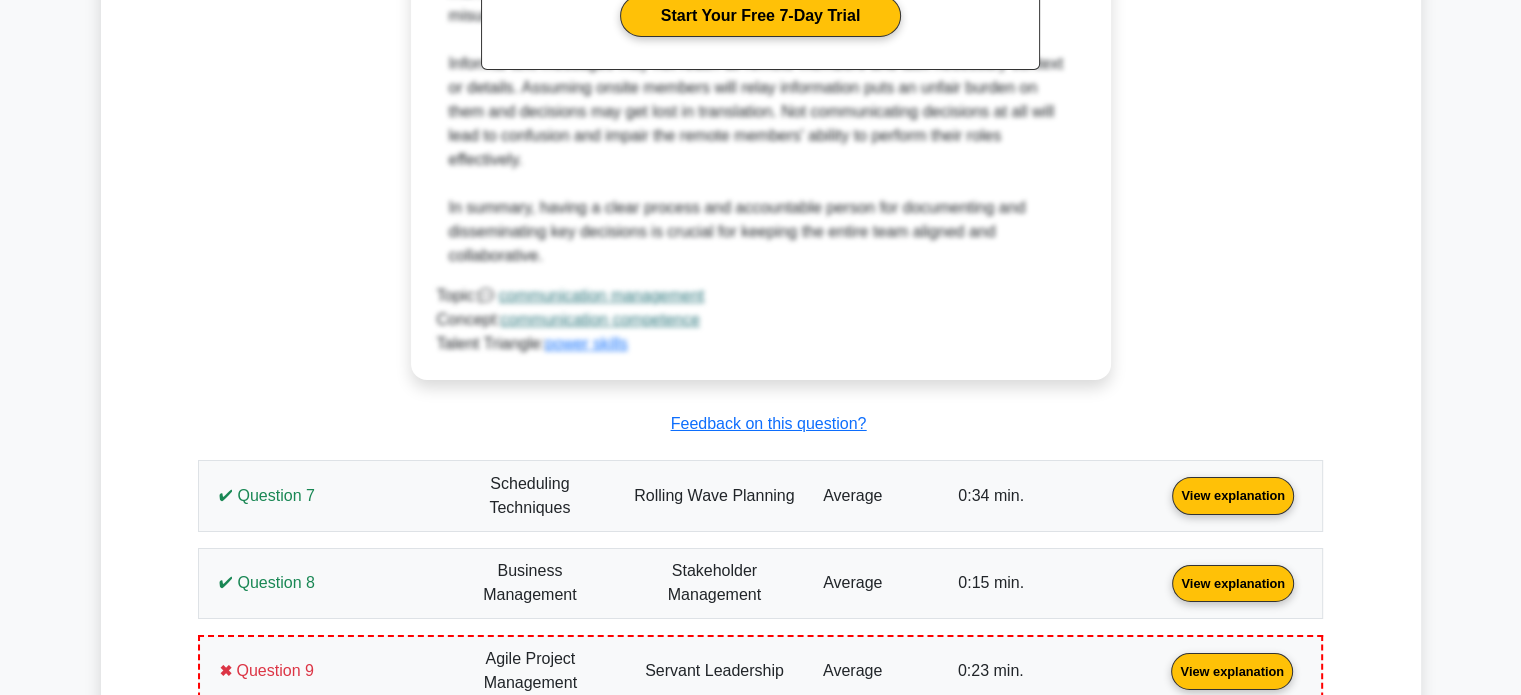 scroll, scrollTop: 7200, scrollLeft: 0, axis: vertical 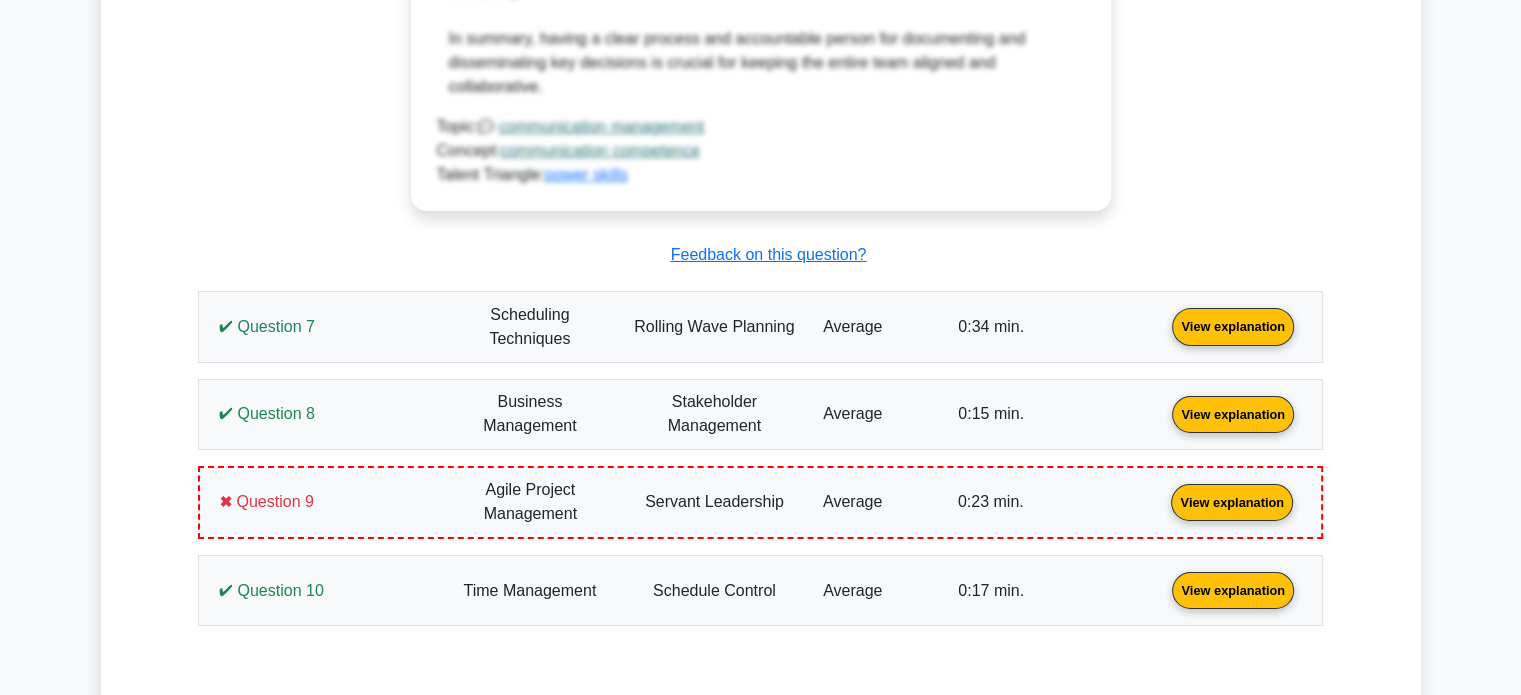 click on "View explanation" at bounding box center [1233, 325] 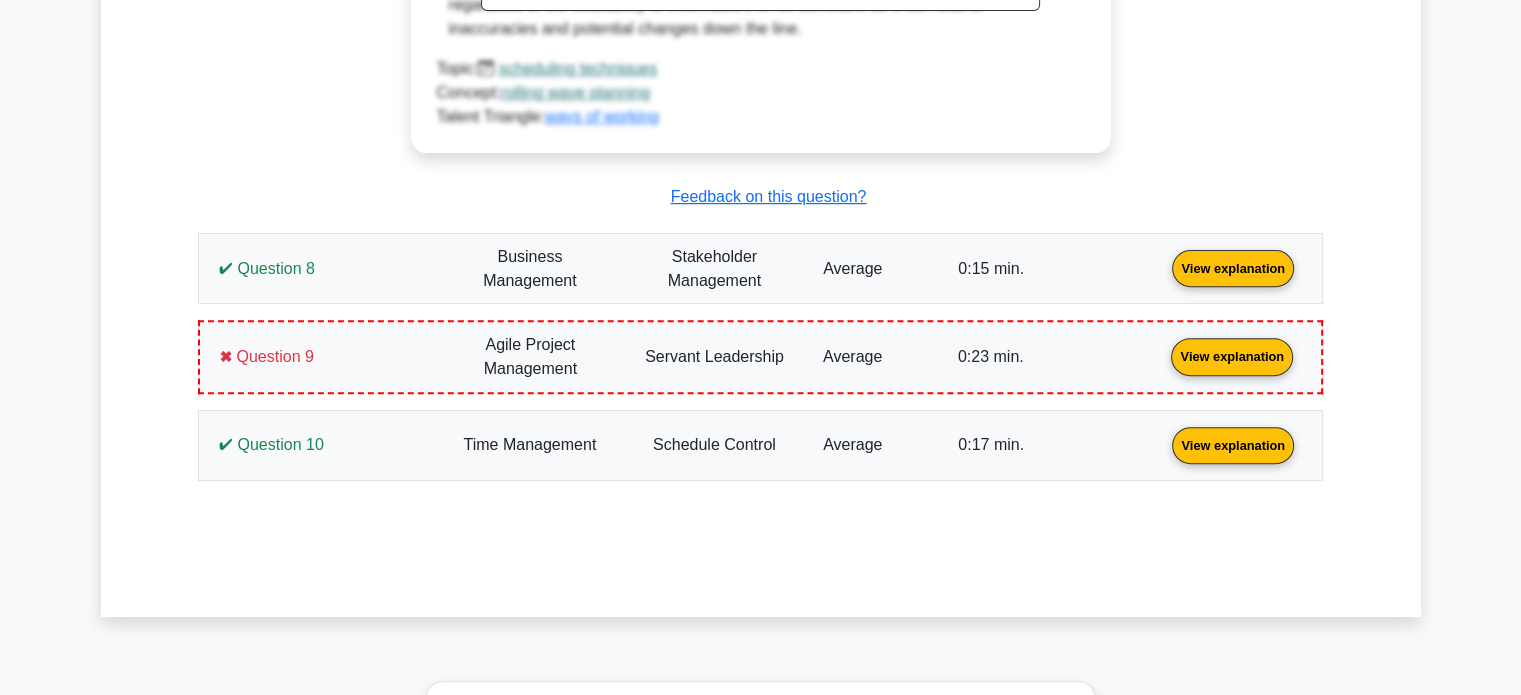 scroll, scrollTop: 8320, scrollLeft: 0, axis: vertical 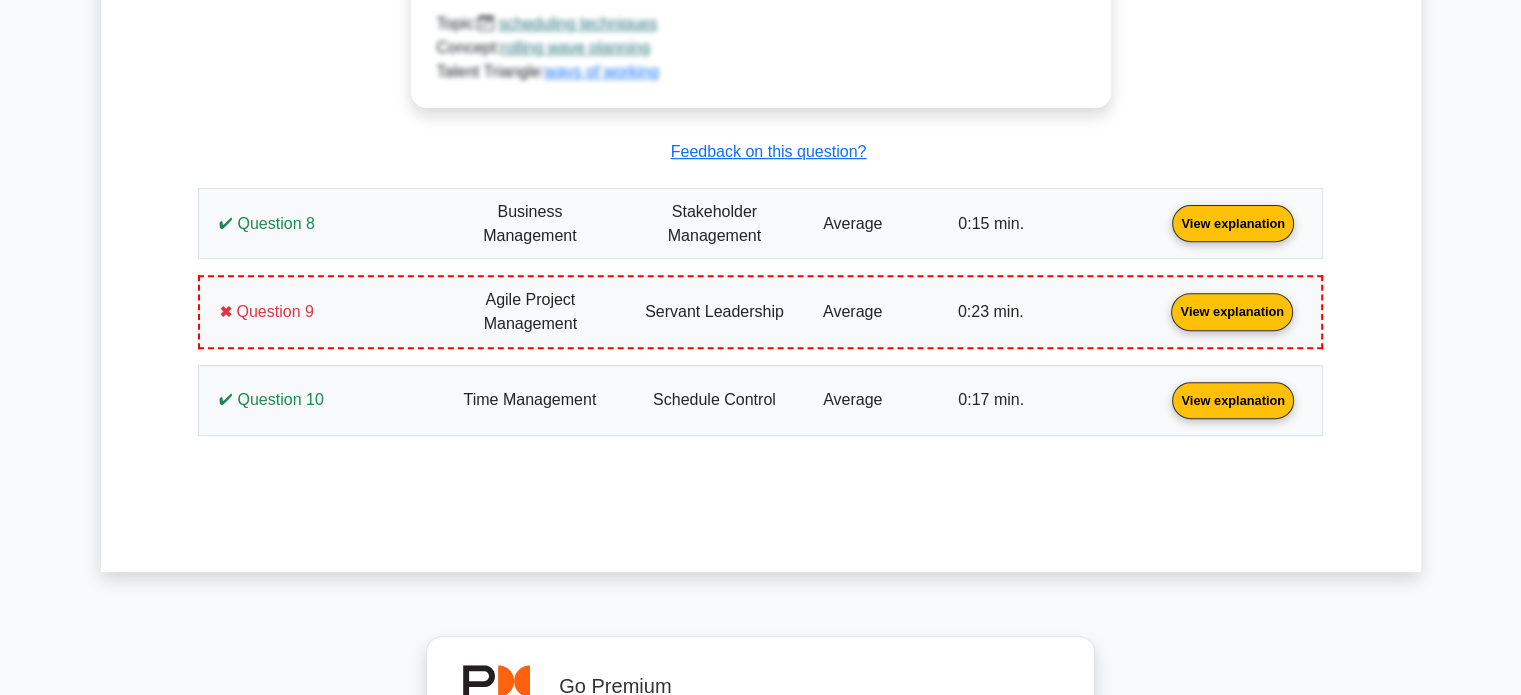 click on "View explanation" at bounding box center (1233, 222) 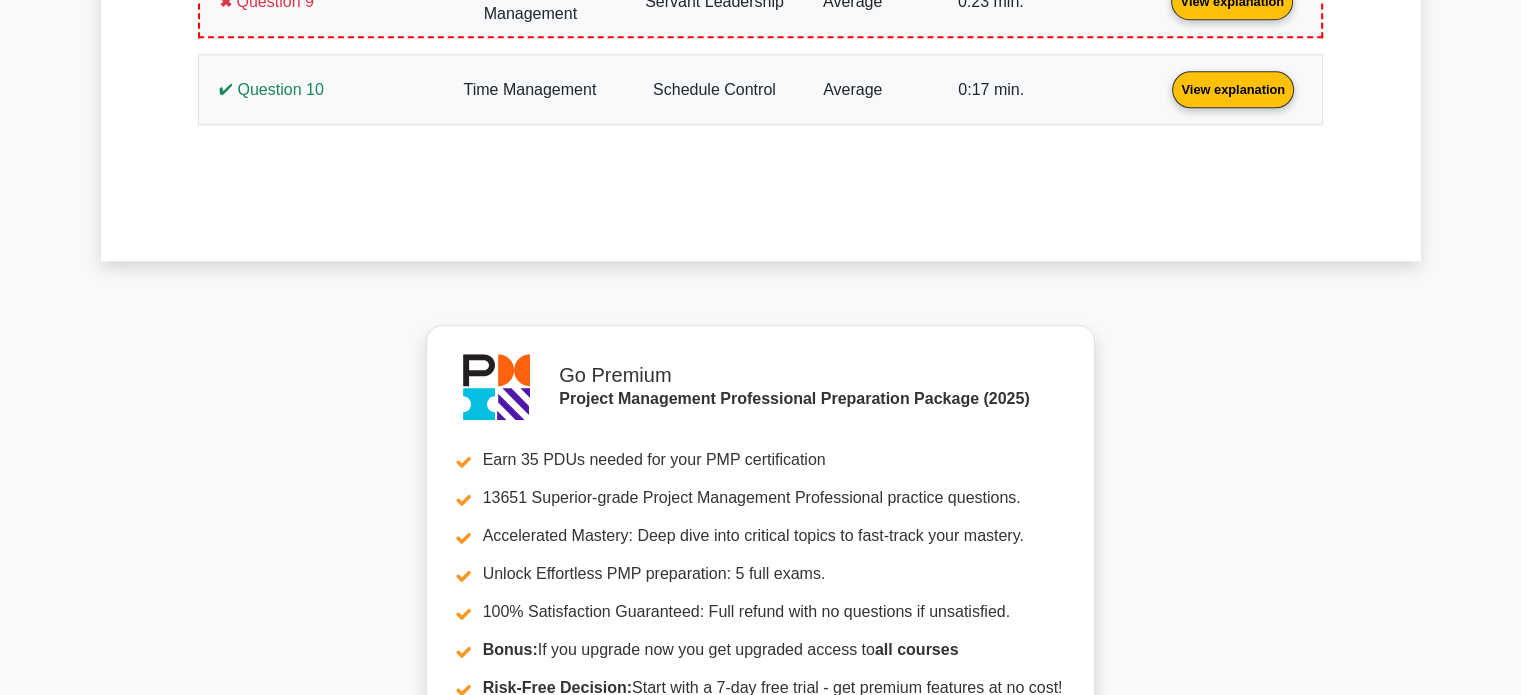 scroll, scrollTop: 9760, scrollLeft: 0, axis: vertical 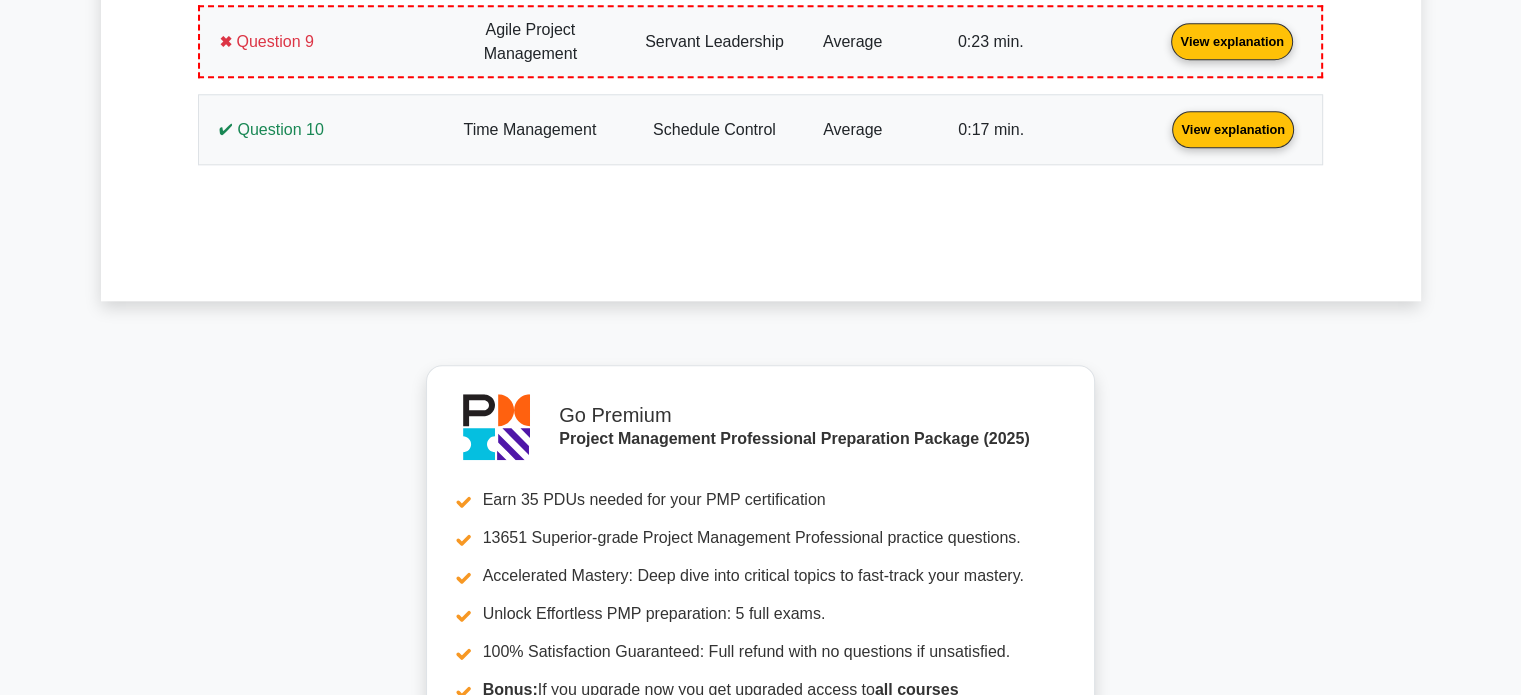 click on "View explanation" at bounding box center [1232, 40] 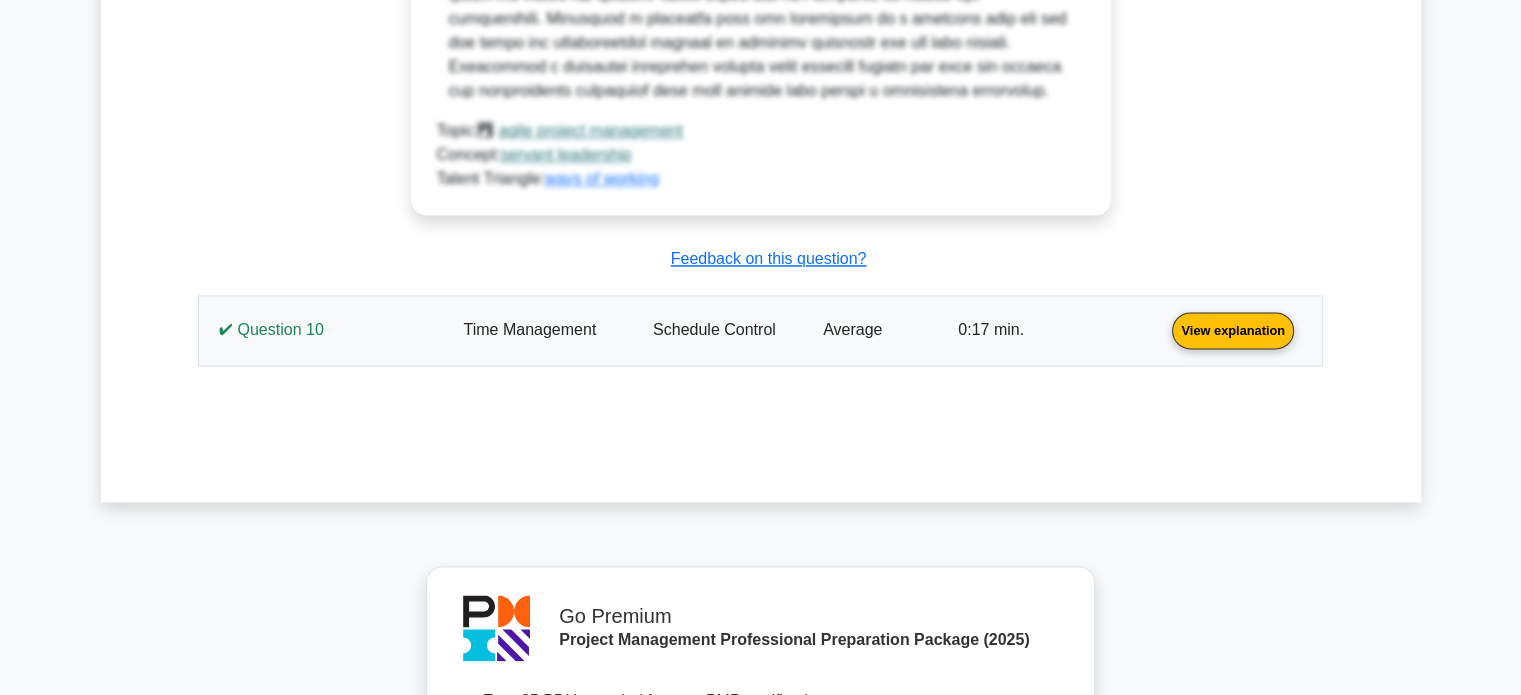 scroll, scrollTop: 10680, scrollLeft: 0, axis: vertical 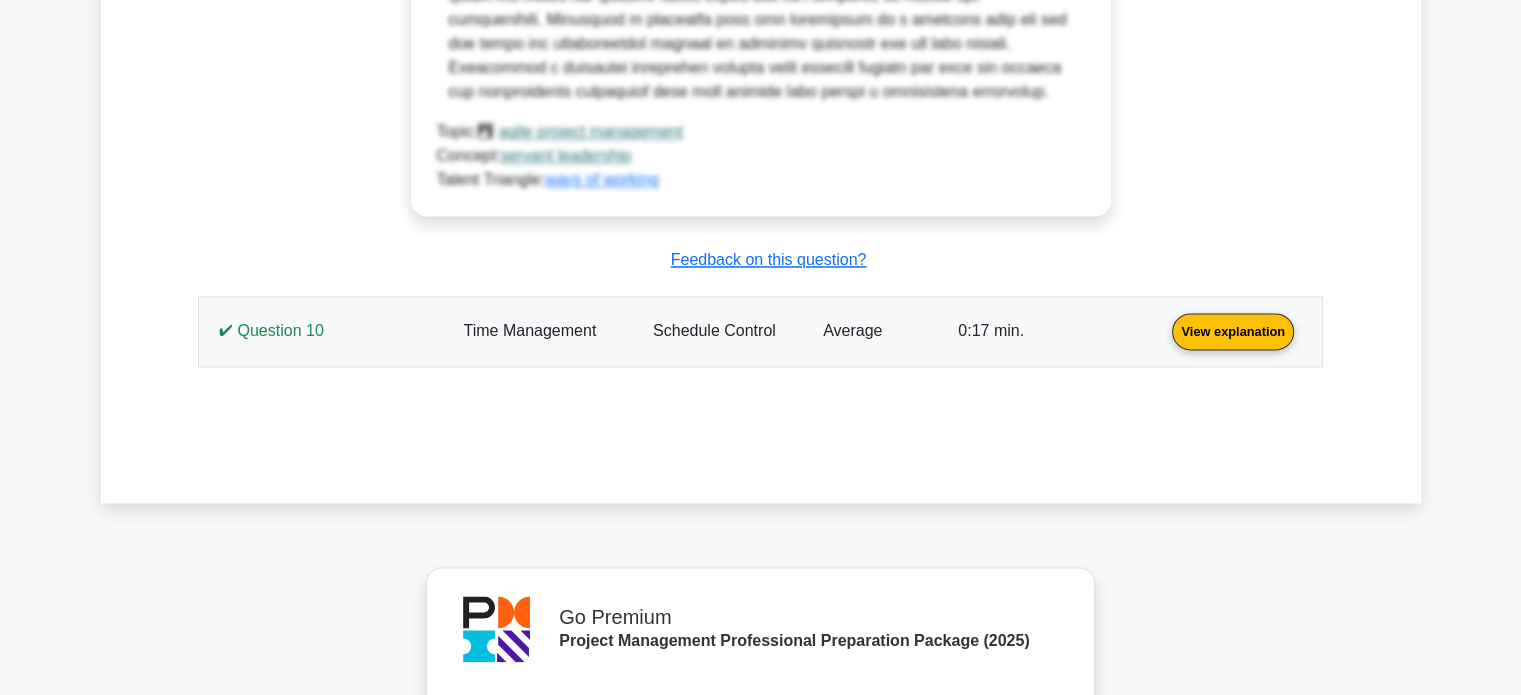 click on "View explanation" at bounding box center (1233, 330) 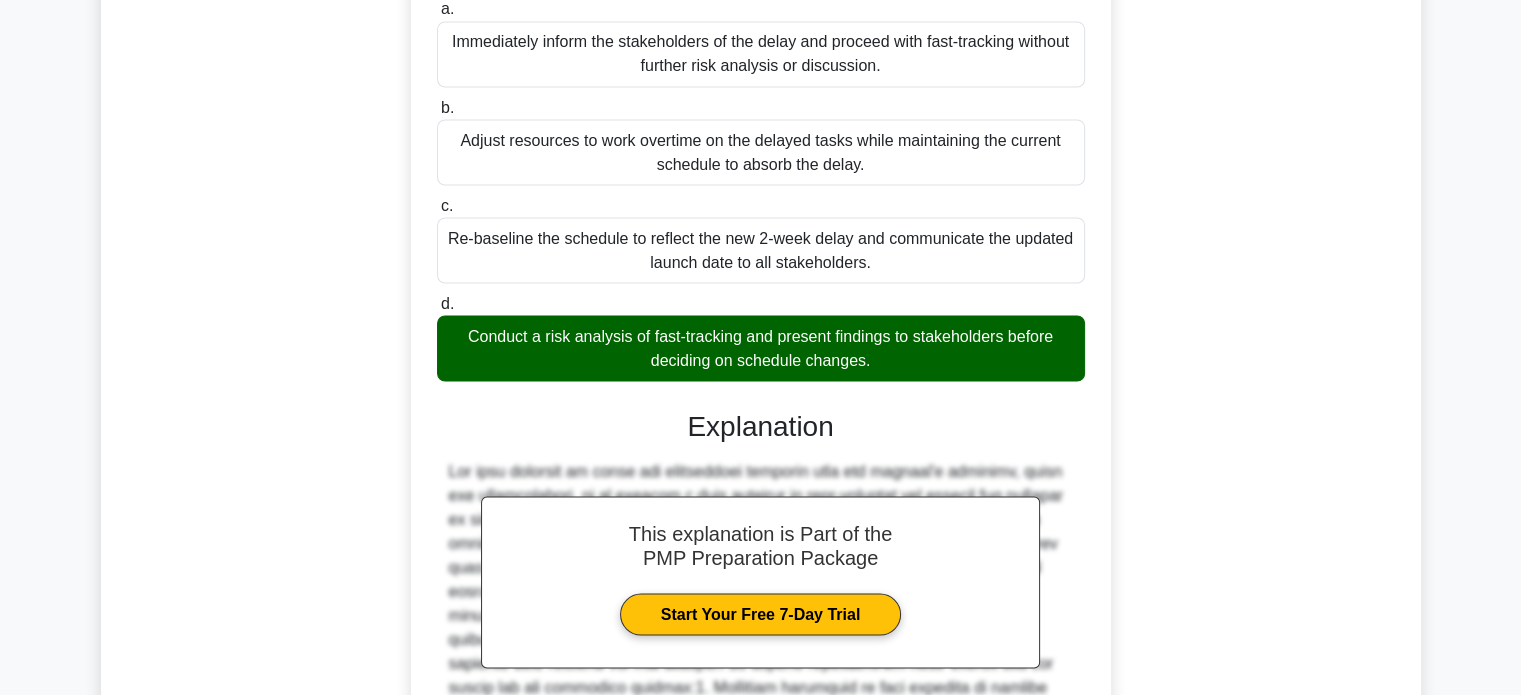 scroll, scrollTop: 11400, scrollLeft: 0, axis: vertical 